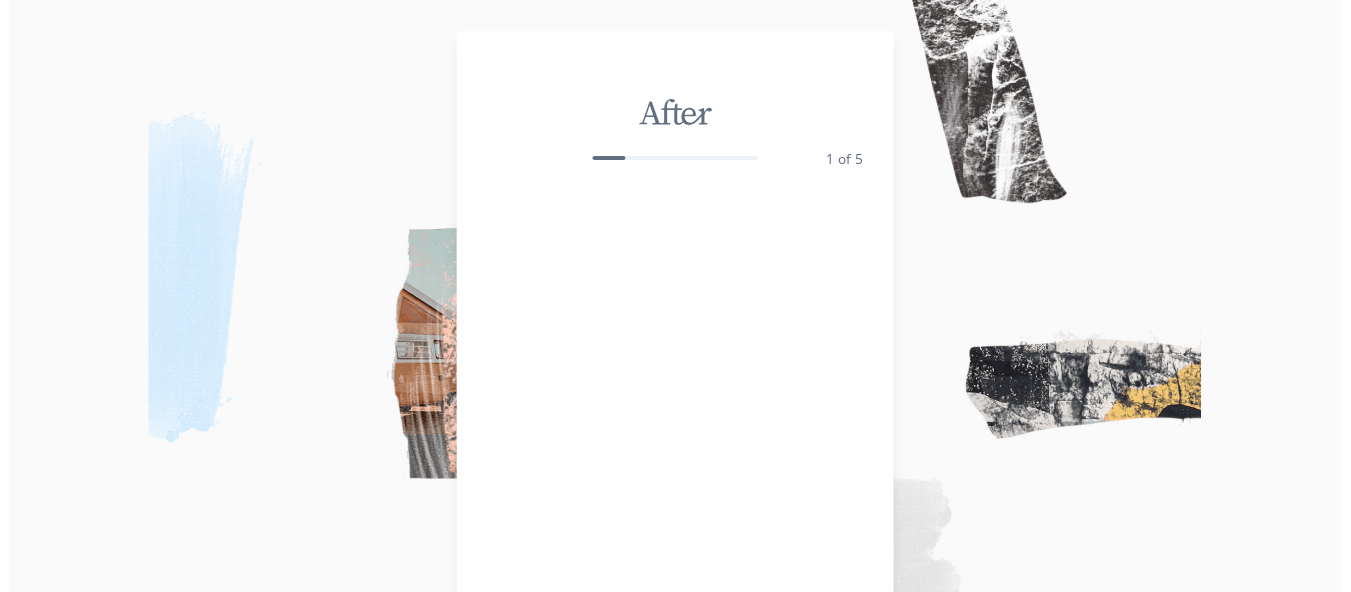 scroll, scrollTop: 0, scrollLeft: 0, axis: both 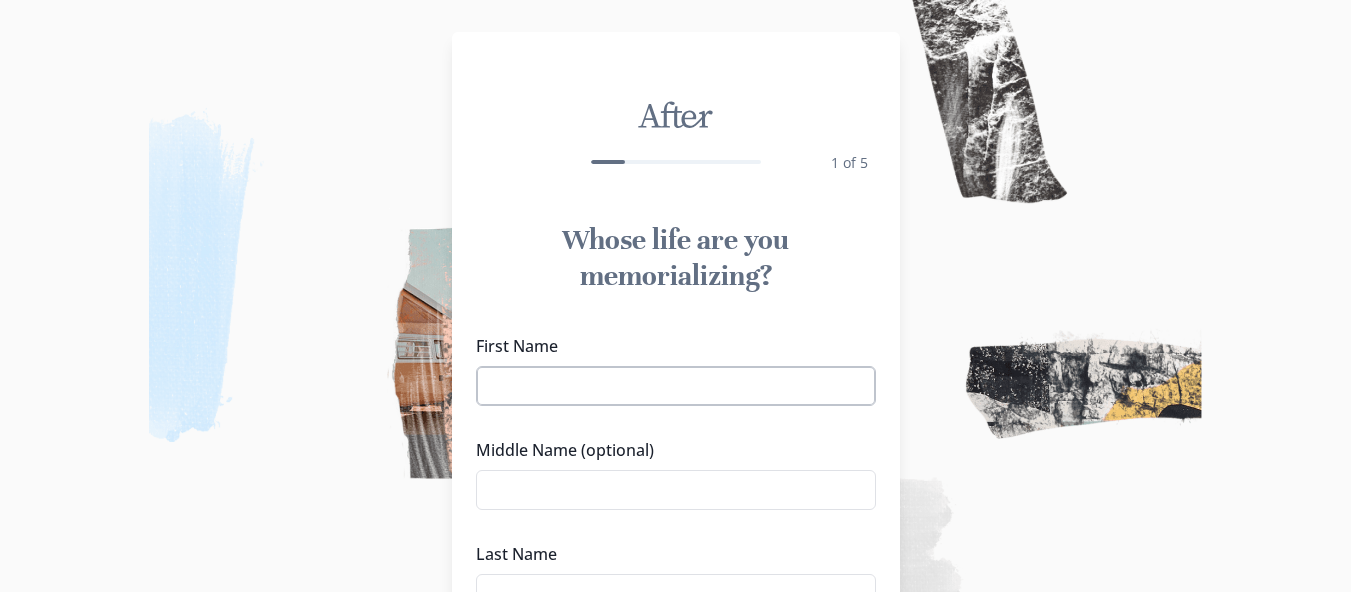 click on "First Name" at bounding box center [676, 386] 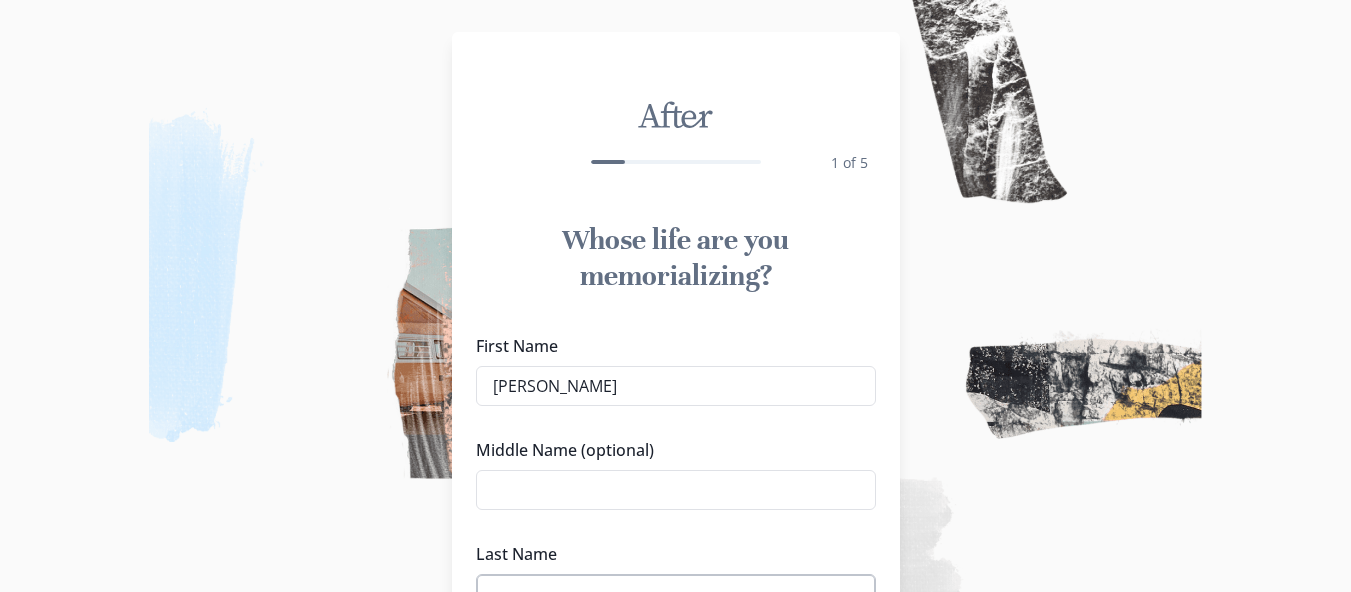 type on "[PERSON_NAME]" 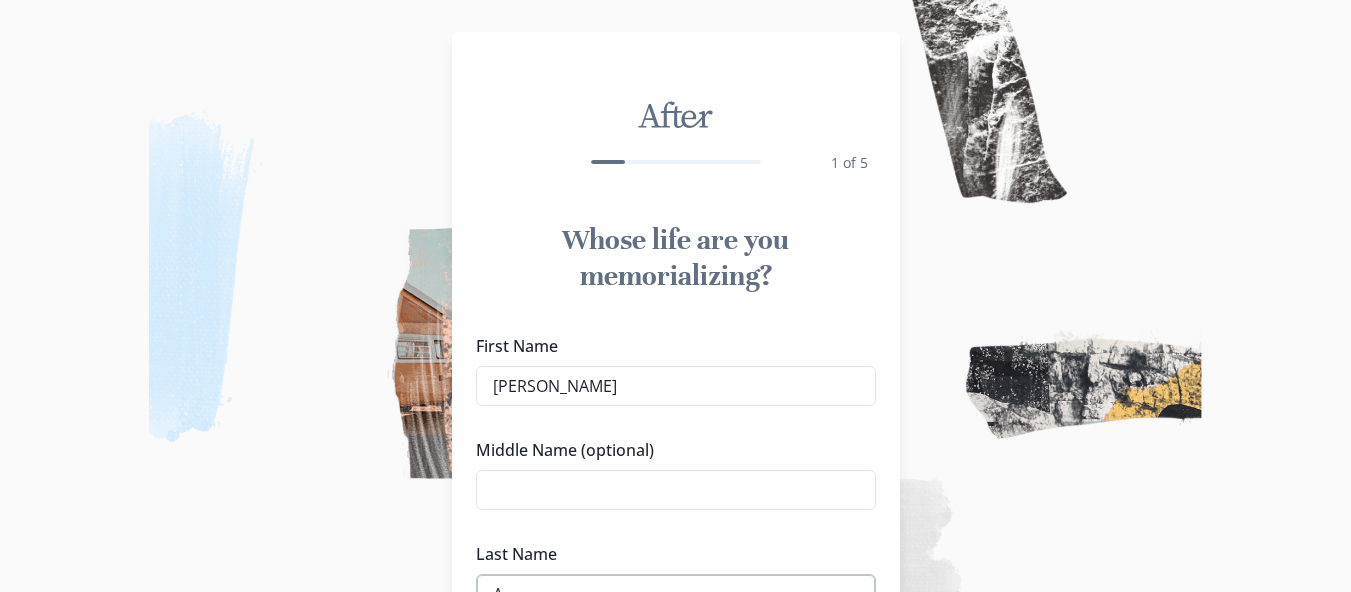 scroll, scrollTop: 13, scrollLeft: 0, axis: vertical 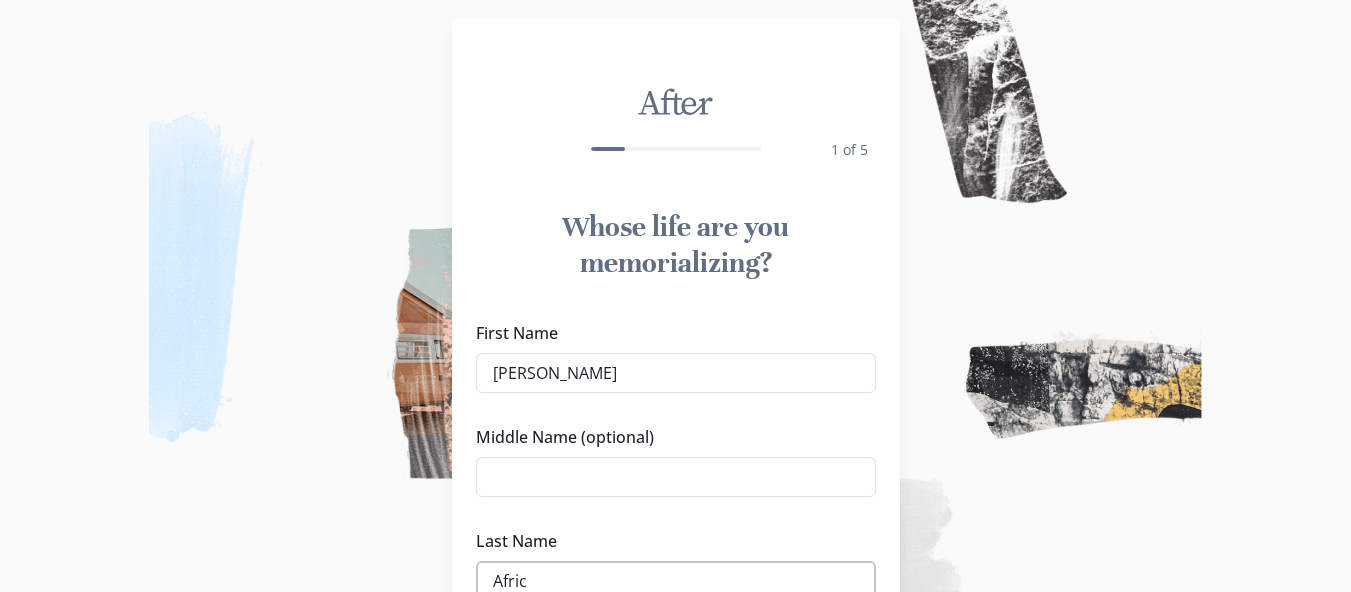 type on "[GEOGRAPHIC_DATA]" 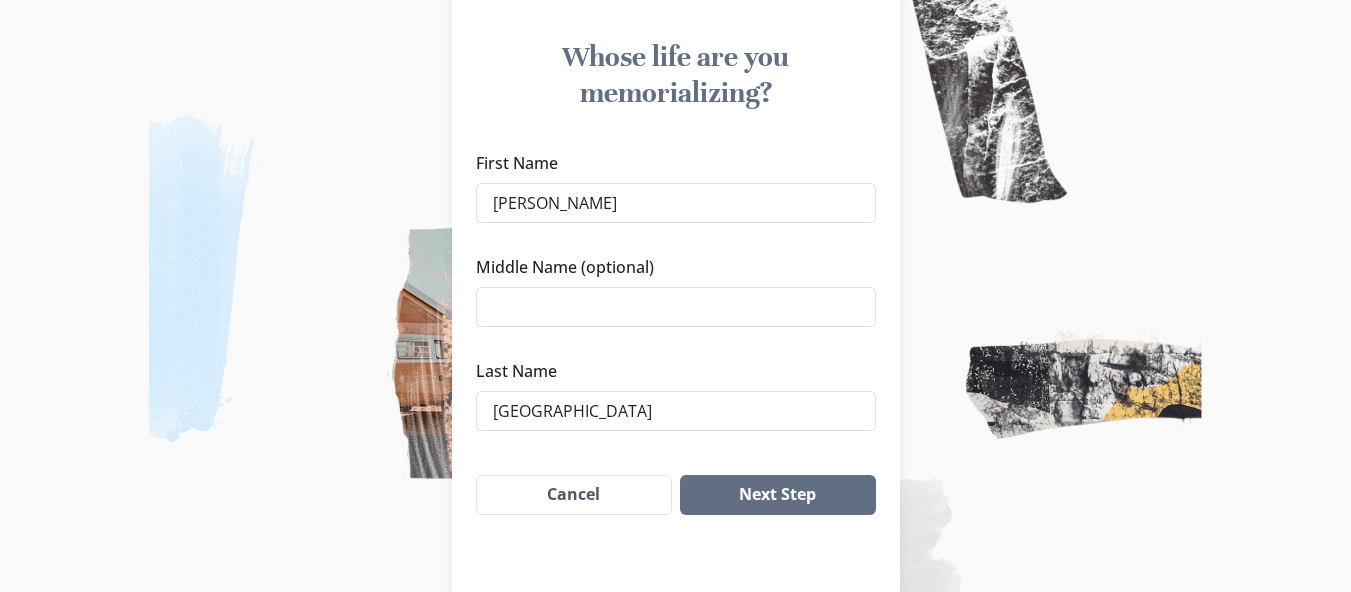 scroll, scrollTop: 184, scrollLeft: 0, axis: vertical 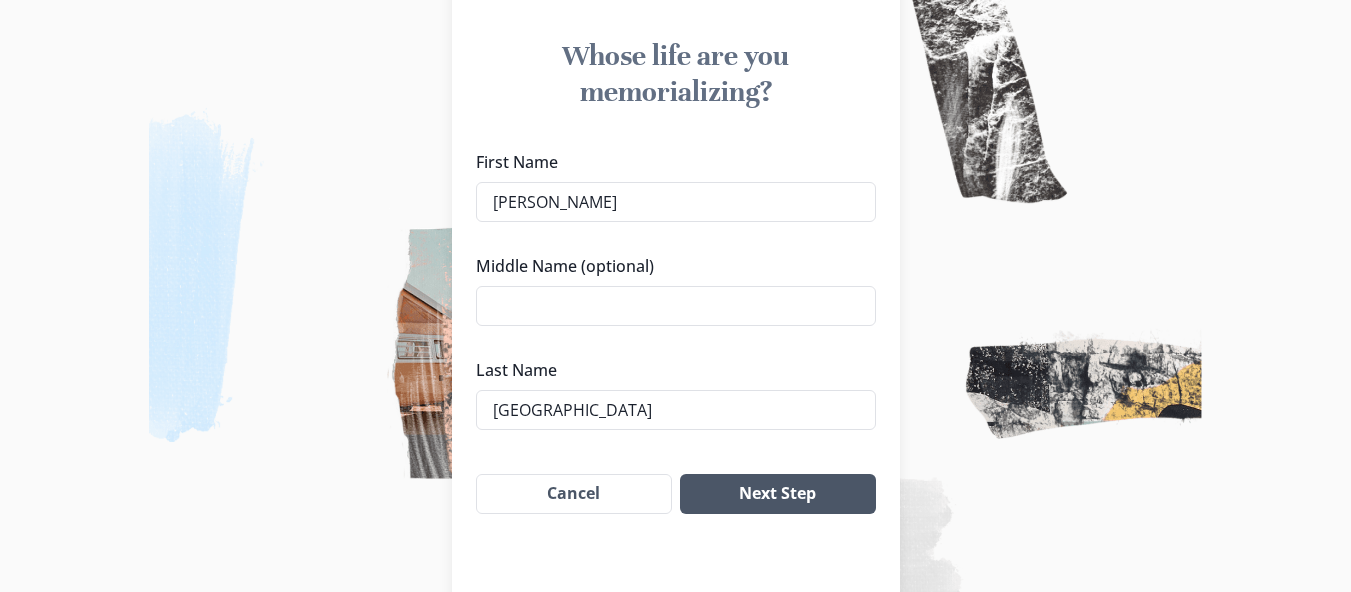 click on "Next Step" at bounding box center (777, 494) 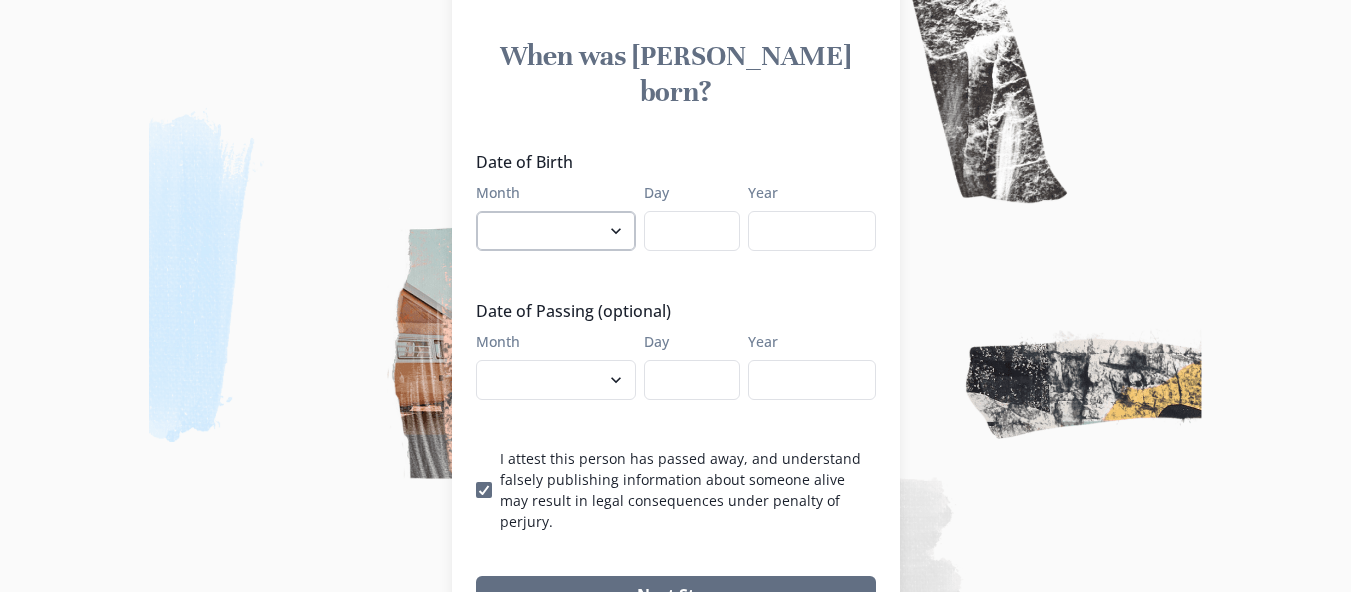 click on "January February March April May June July August September October November December" at bounding box center (556, 231) 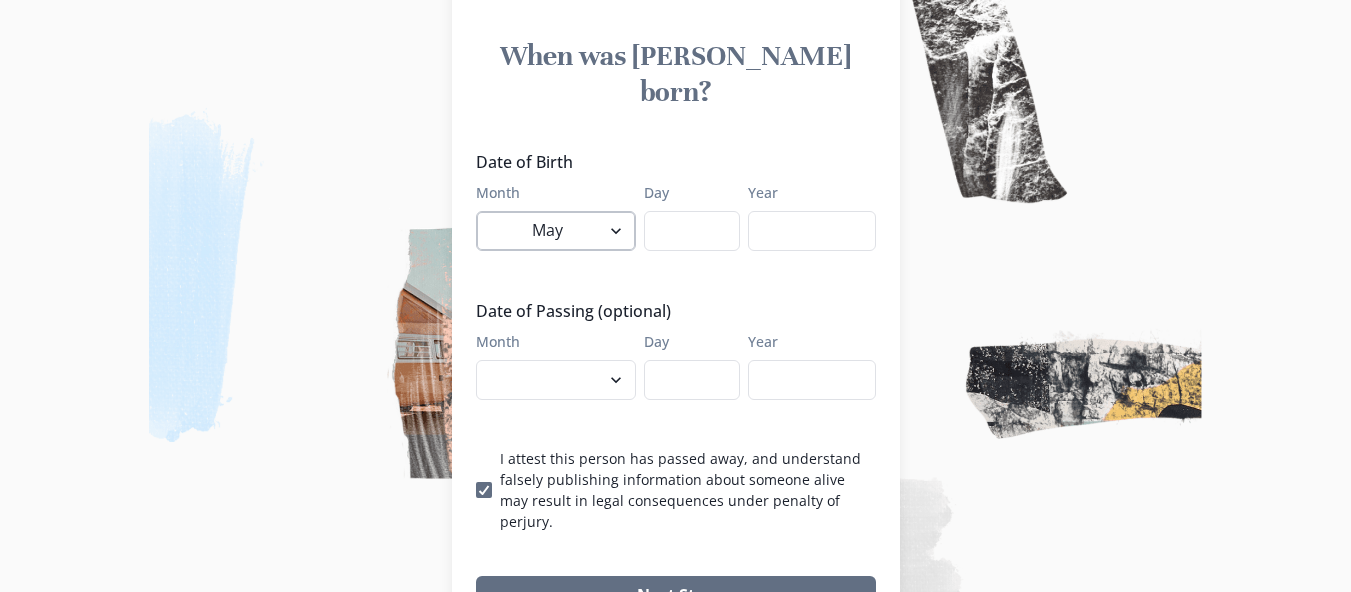 click on "January February March April May June July August September October November December" at bounding box center (556, 231) 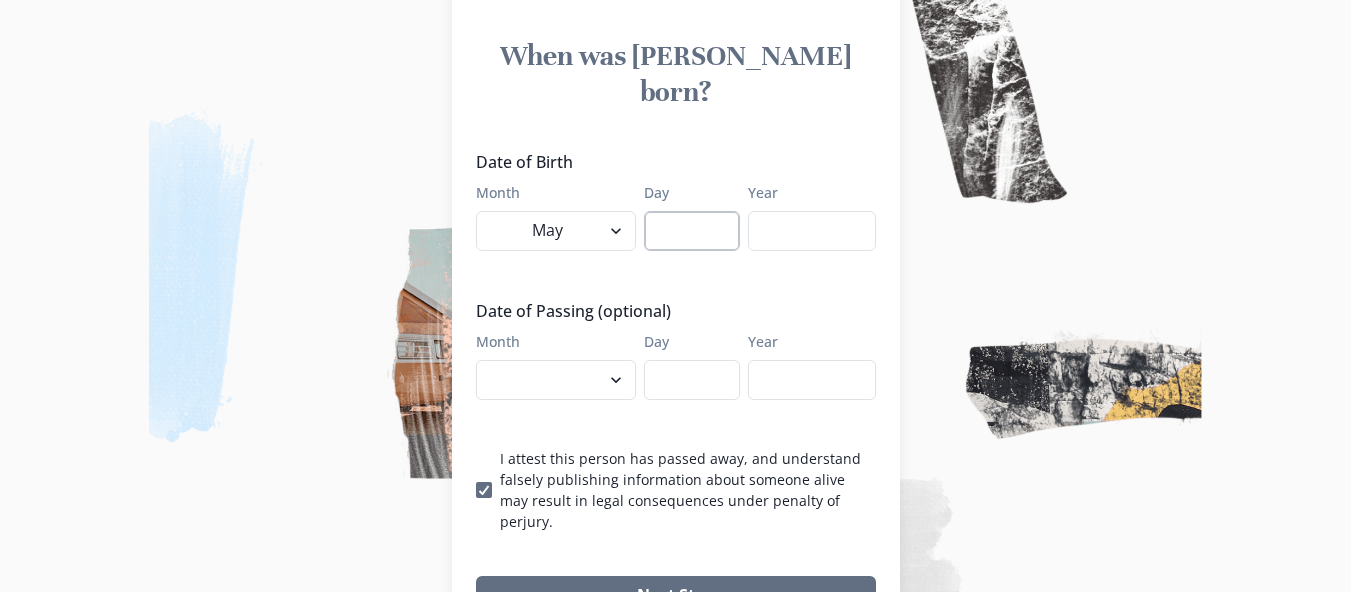 click on "Day" at bounding box center [692, 231] 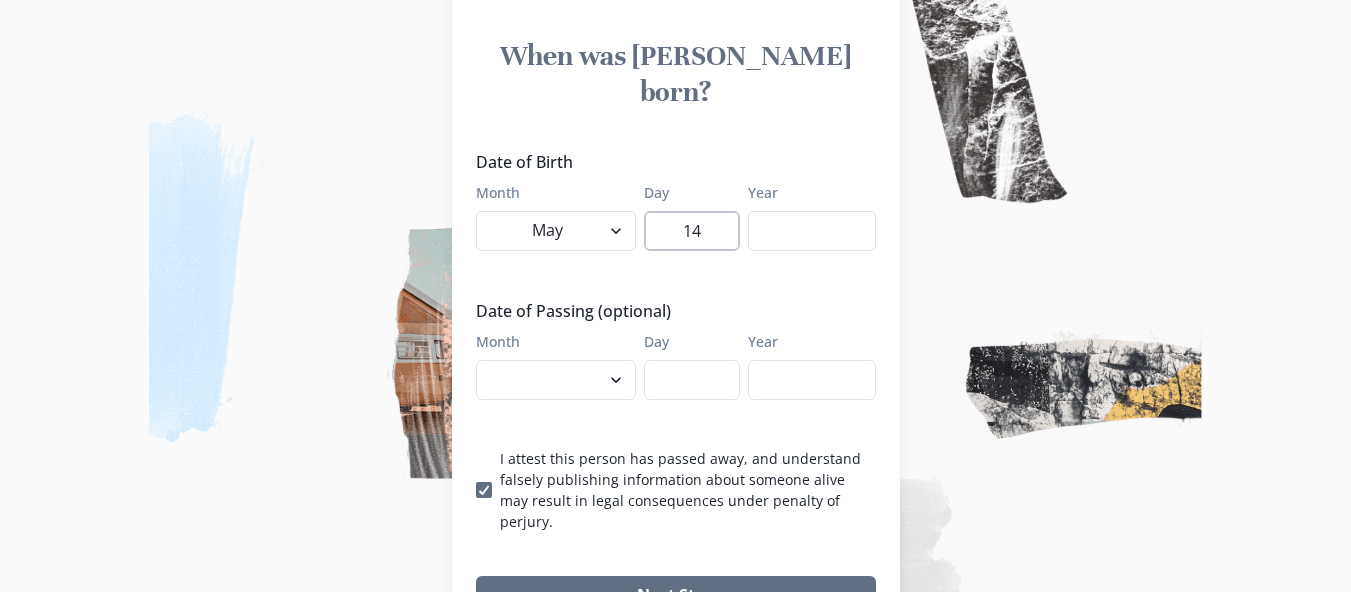 type on "14" 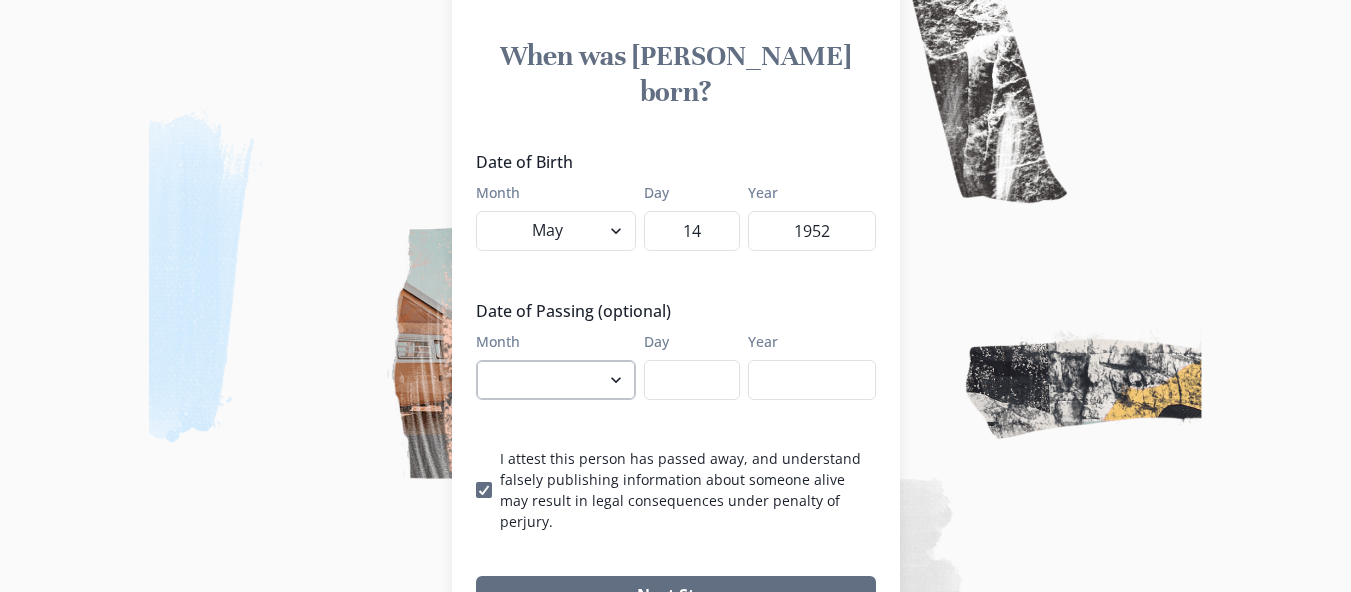 type on "1952" 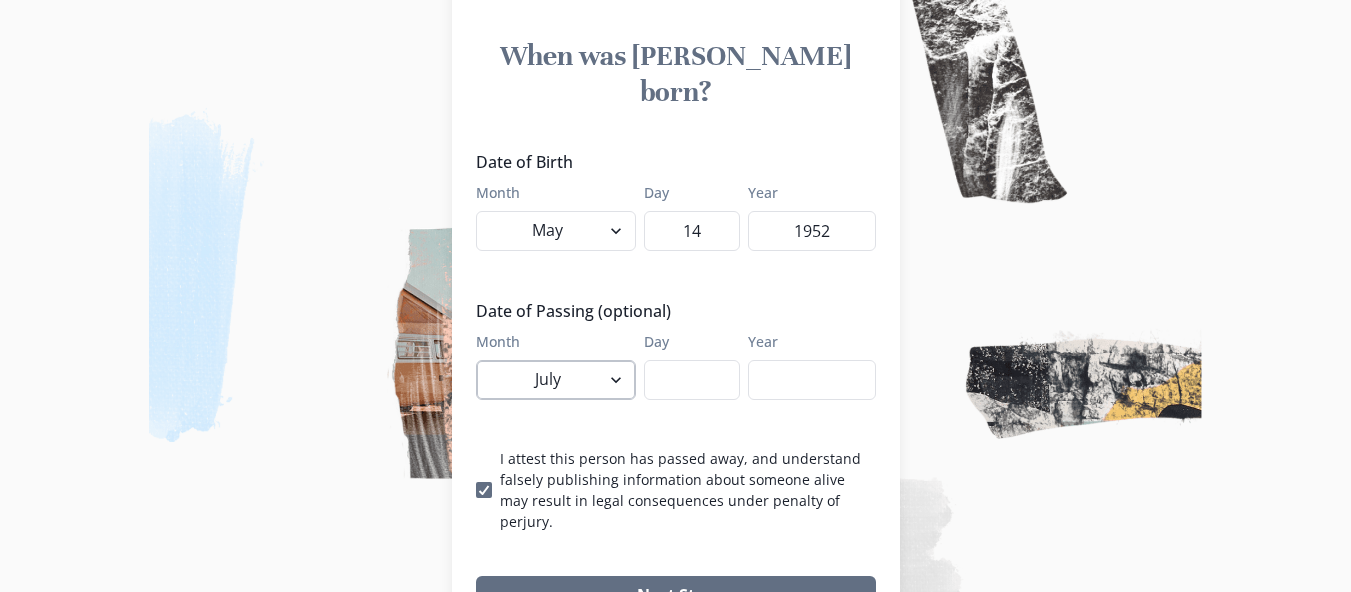 click on "January February March April May June July August September October November December" at bounding box center (556, 380) 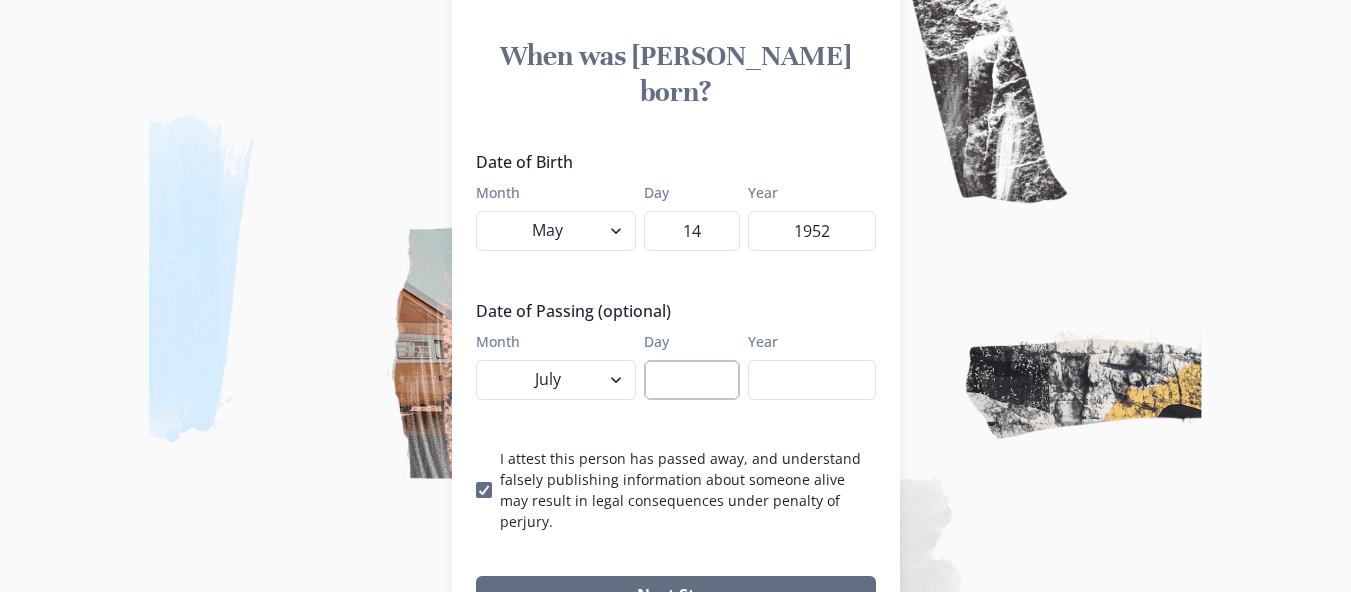 click on "Day" at bounding box center [692, 380] 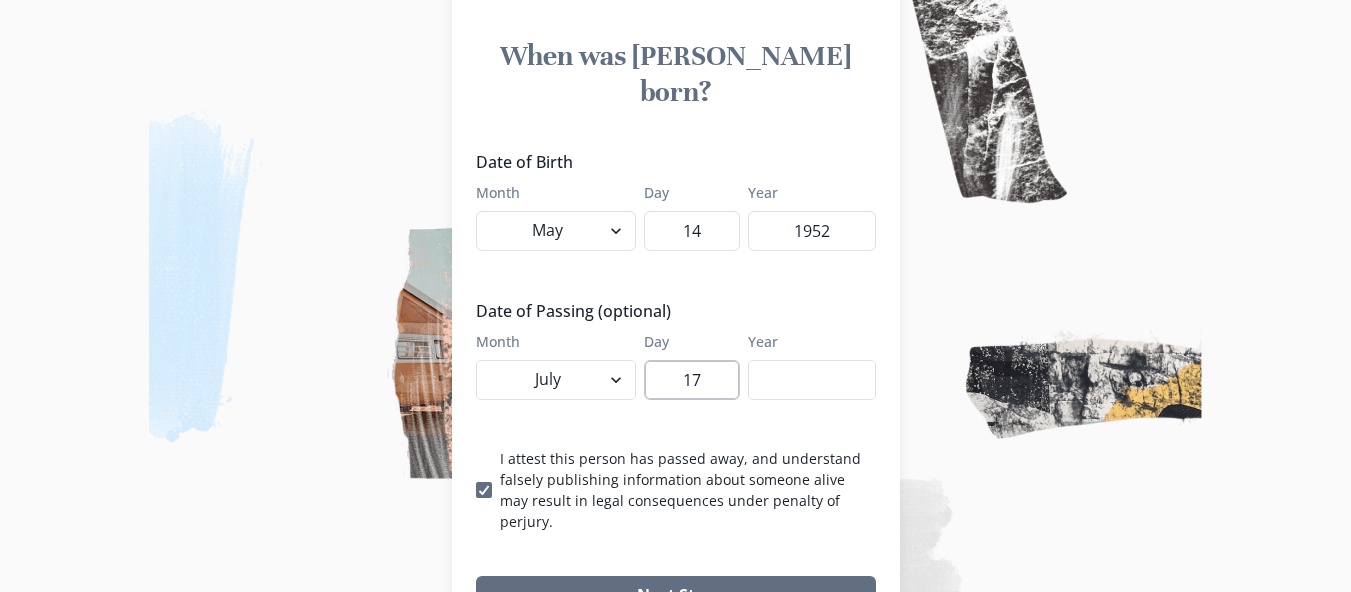 type on "17" 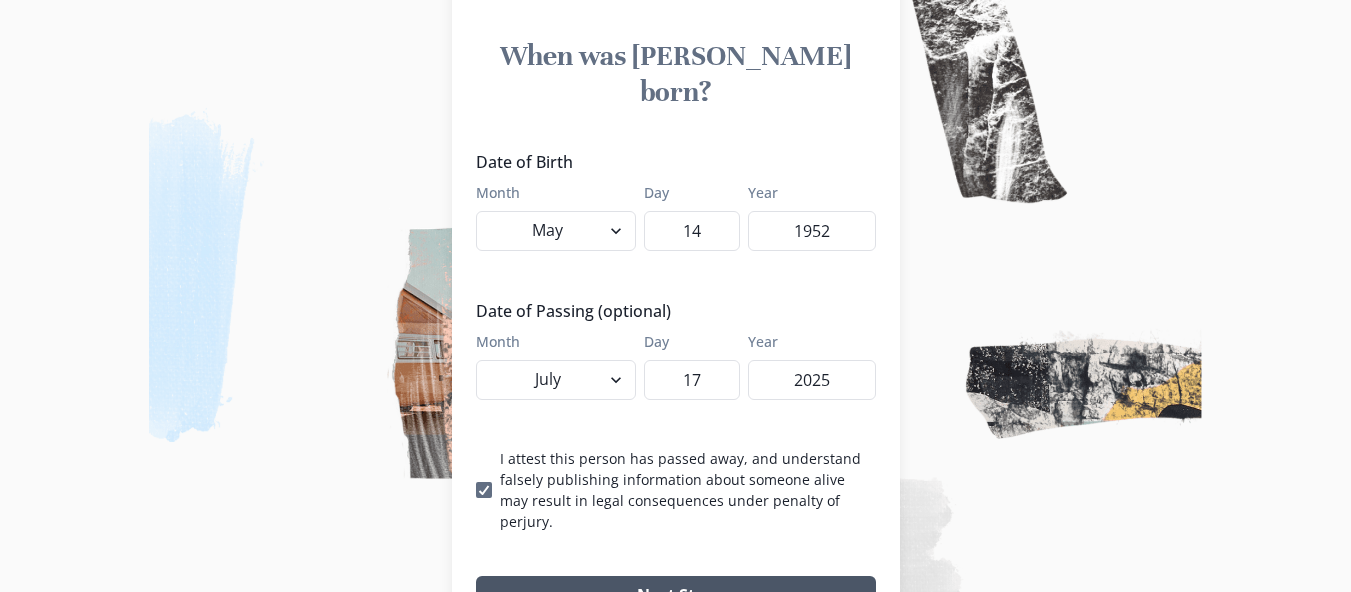 type on "2025" 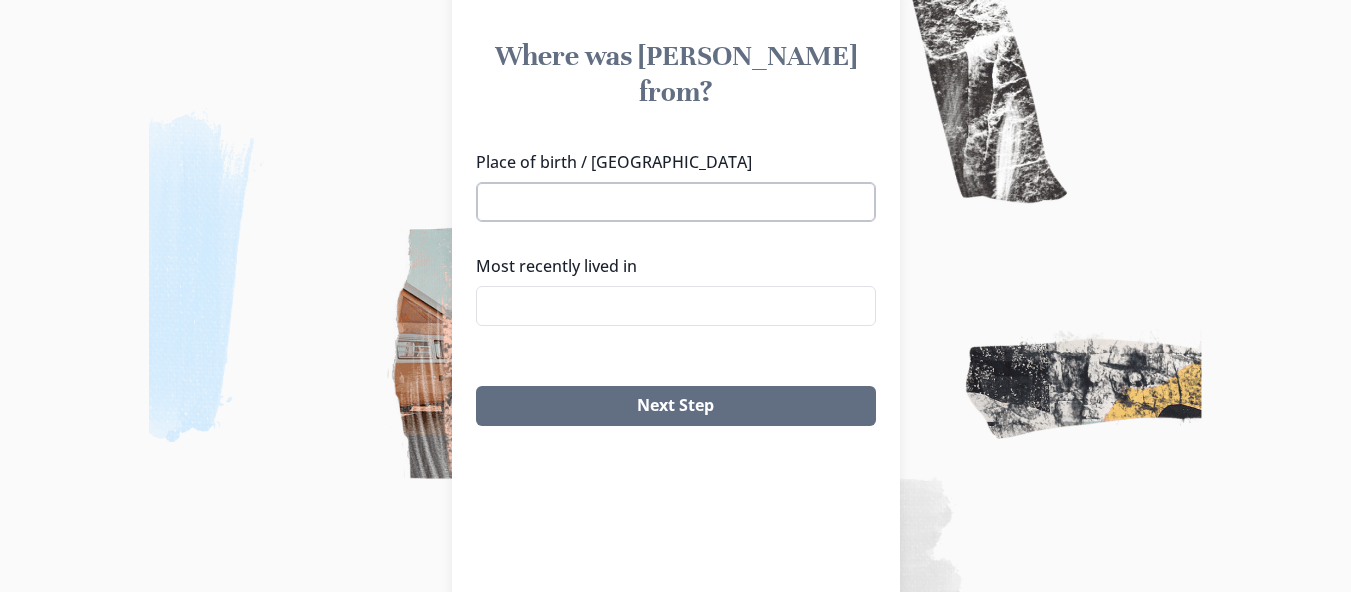 click on "Place of birth / [GEOGRAPHIC_DATA]" at bounding box center [676, 202] 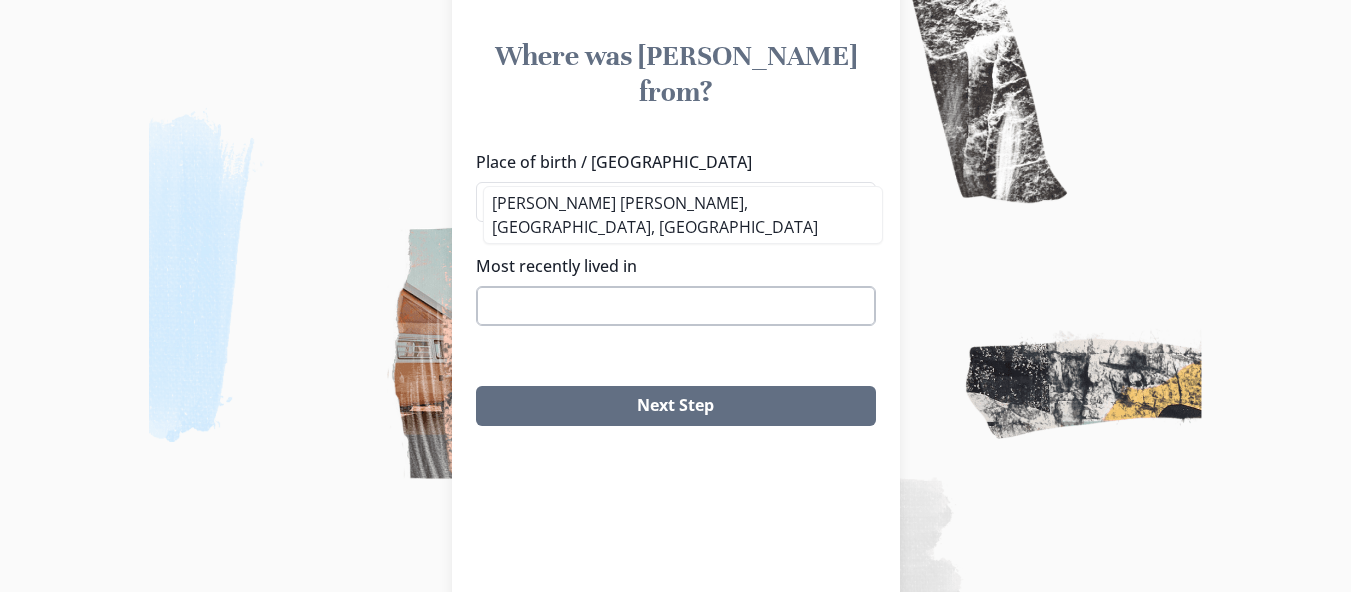 type on "[PERSON_NAME] [PERSON_NAME]" 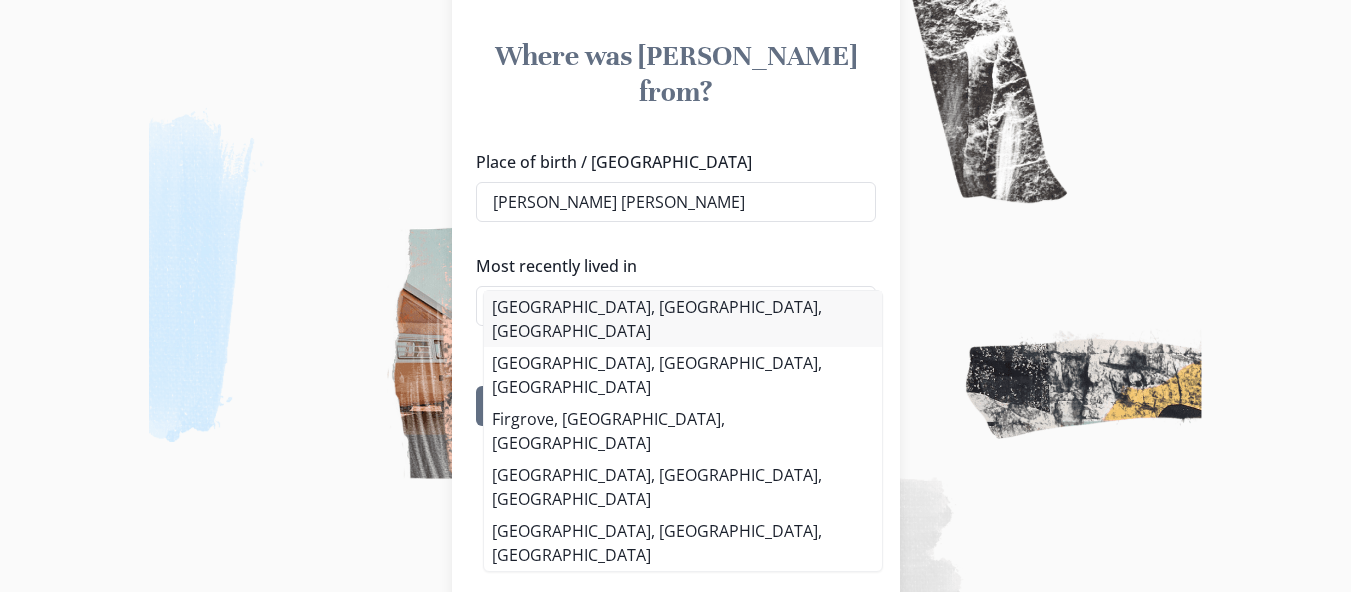click on "[GEOGRAPHIC_DATA], [GEOGRAPHIC_DATA], [GEOGRAPHIC_DATA]" at bounding box center [683, 319] 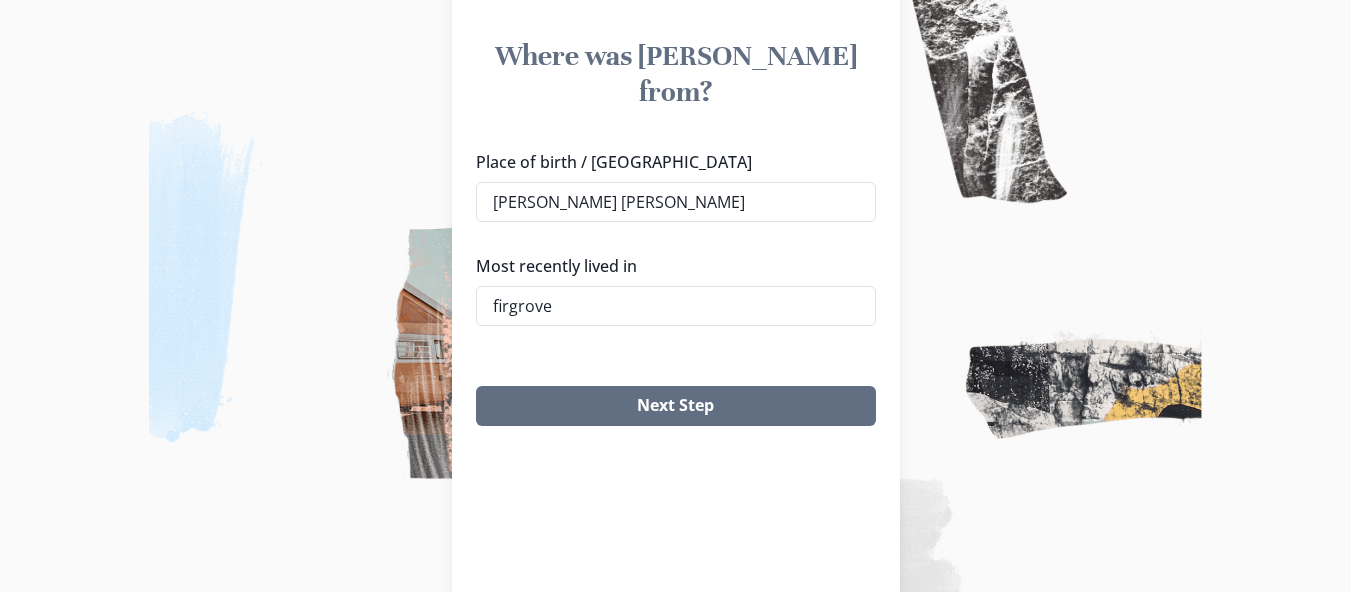 type on "[GEOGRAPHIC_DATA], [GEOGRAPHIC_DATA], [GEOGRAPHIC_DATA]" 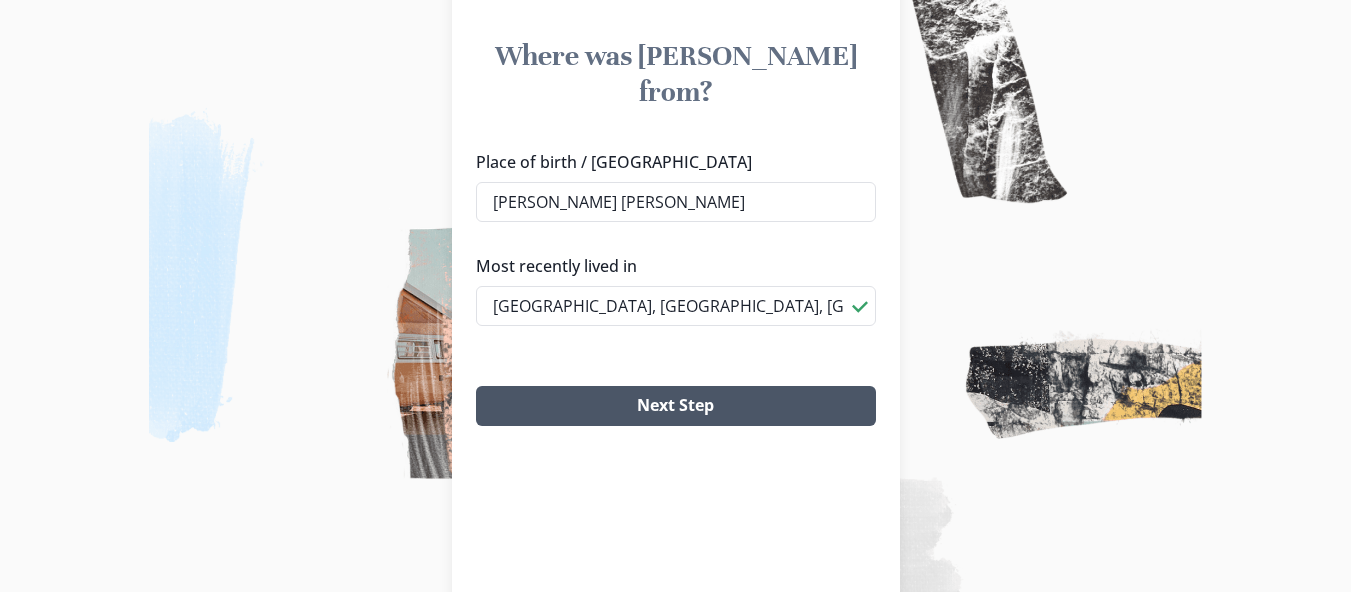 click on "Next Step" at bounding box center [676, 406] 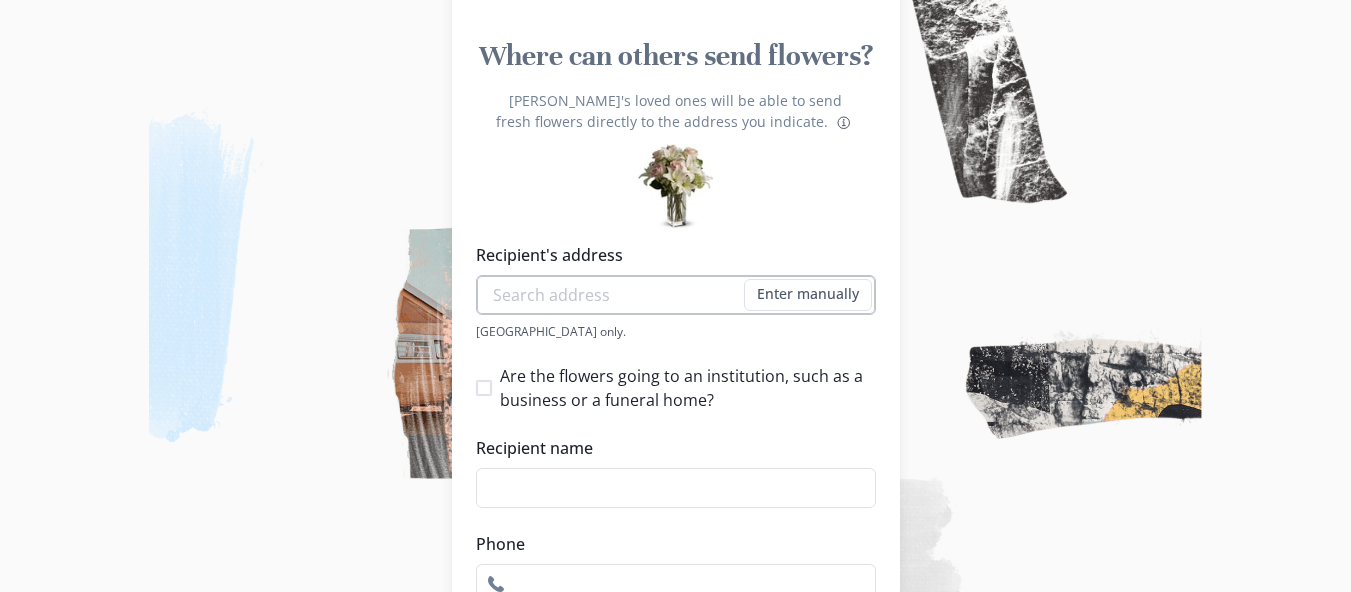 click on "Recipient's address" at bounding box center (676, 295) 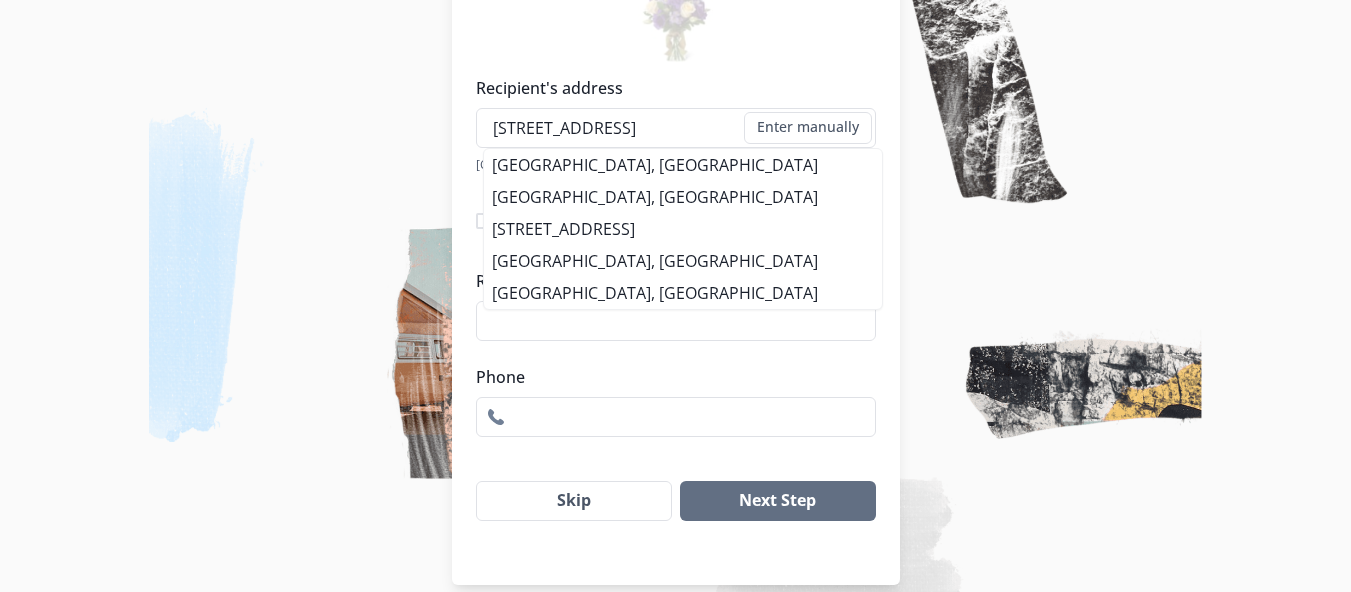 scroll, scrollTop: 353, scrollLeft: 0, axis: vertical 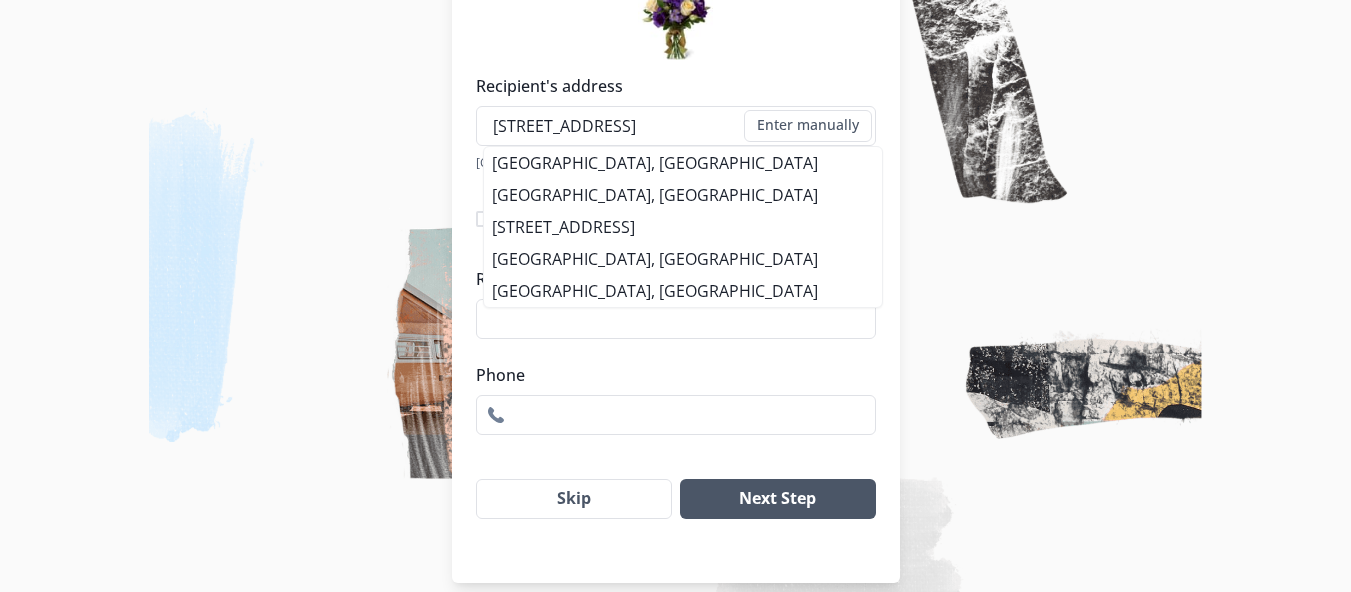 type on "[STREET_ADDRESS]" 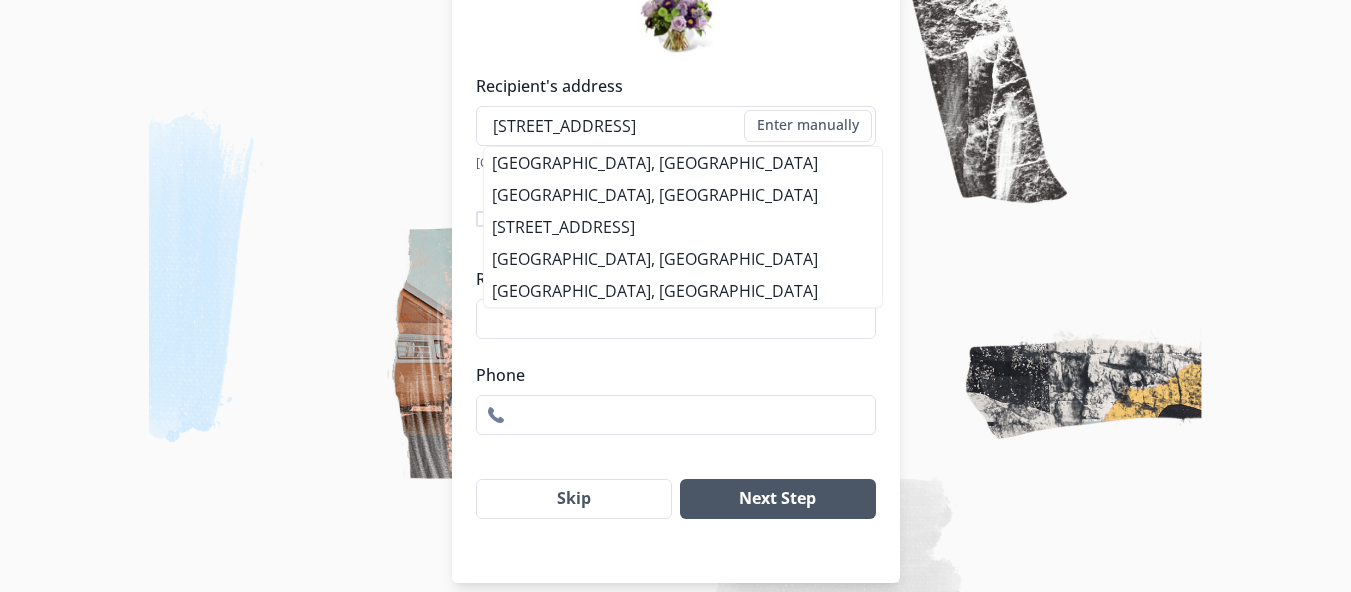 click on "Next Step" at bounding box center [777, 499] 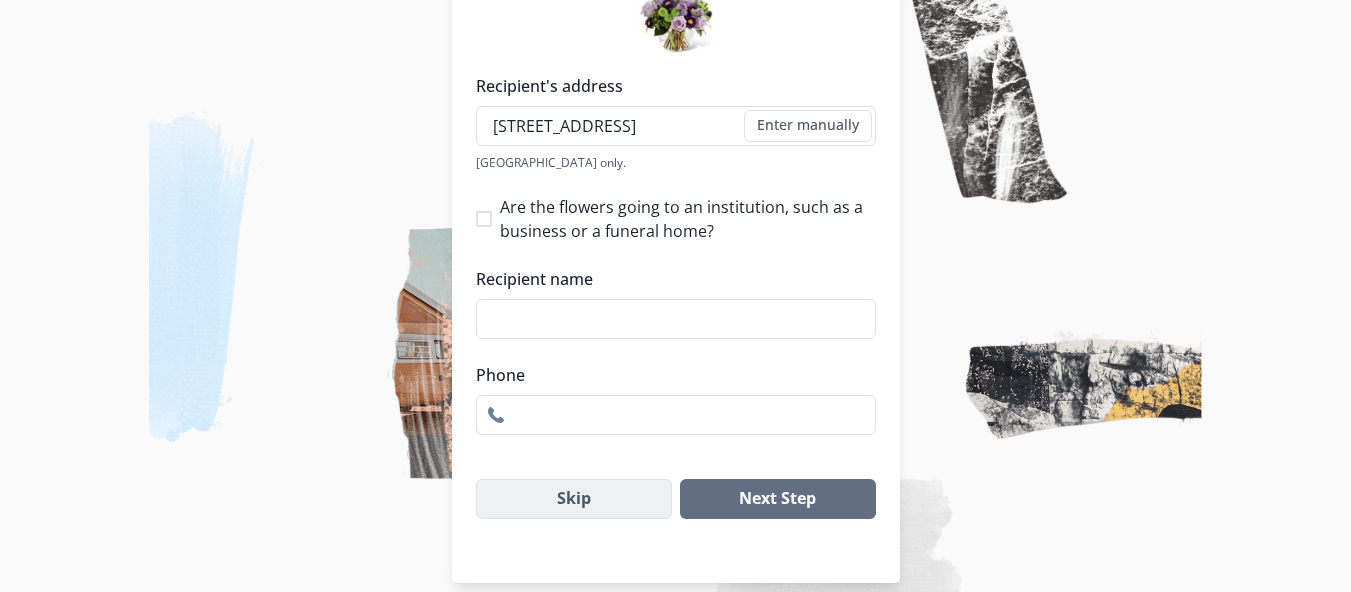 click on "Skip" at bounding box center [574, 499] 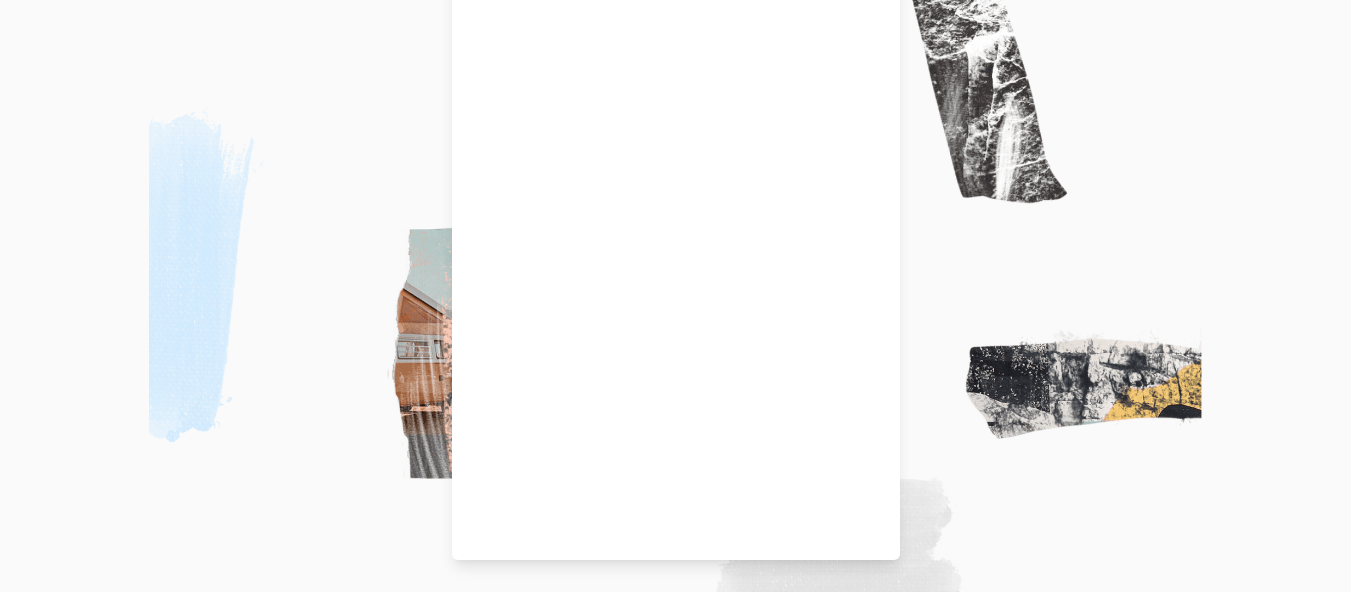 scroll, scrollTop: 240, scrollLeft: 0, axis: vertical 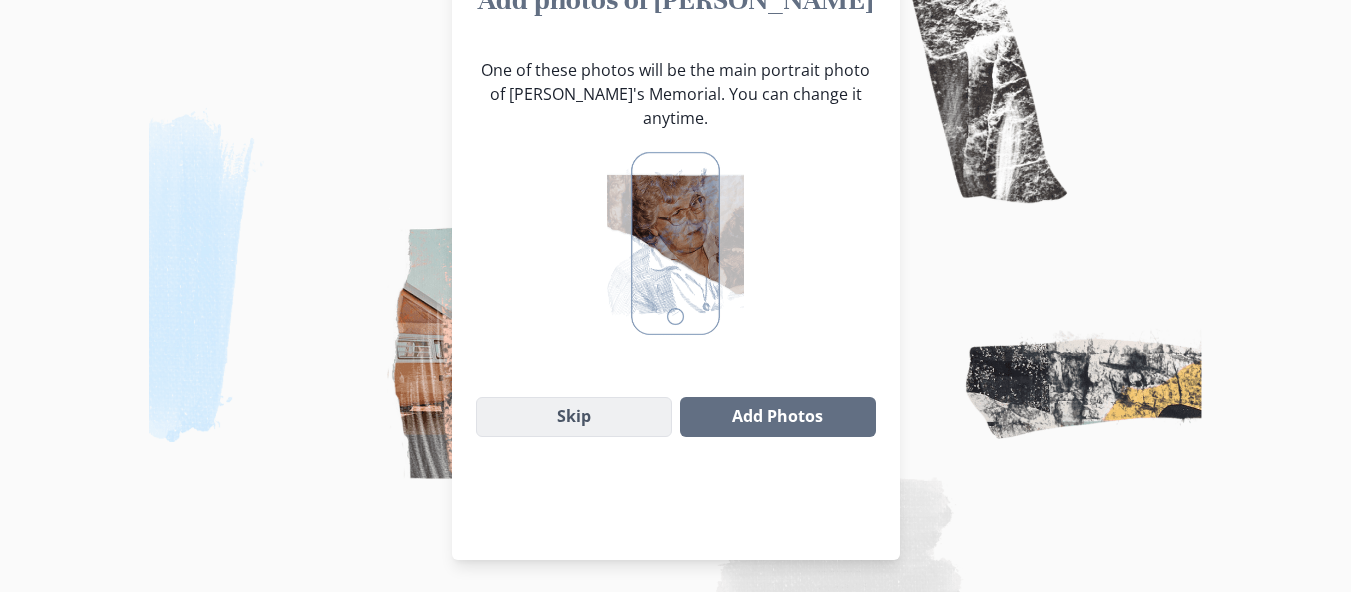 click on "Skip" at bounding box center [574, 417] 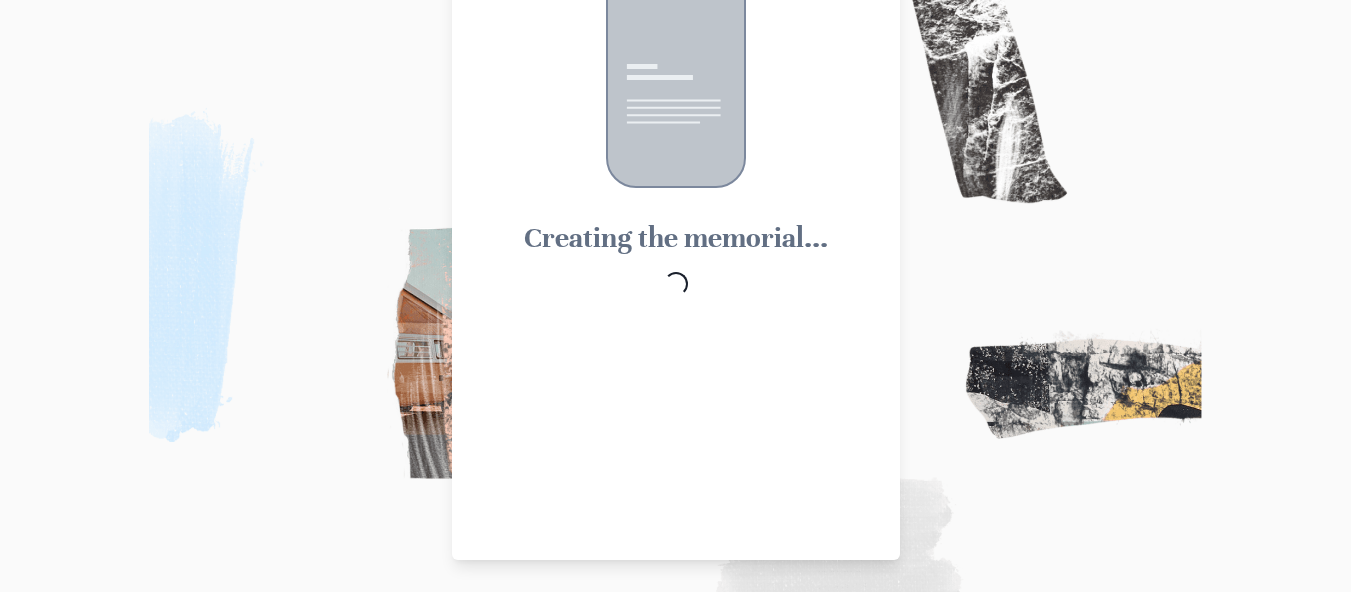 scroll, scrollTop: 114, scrollLeft: 0, axis: vertical 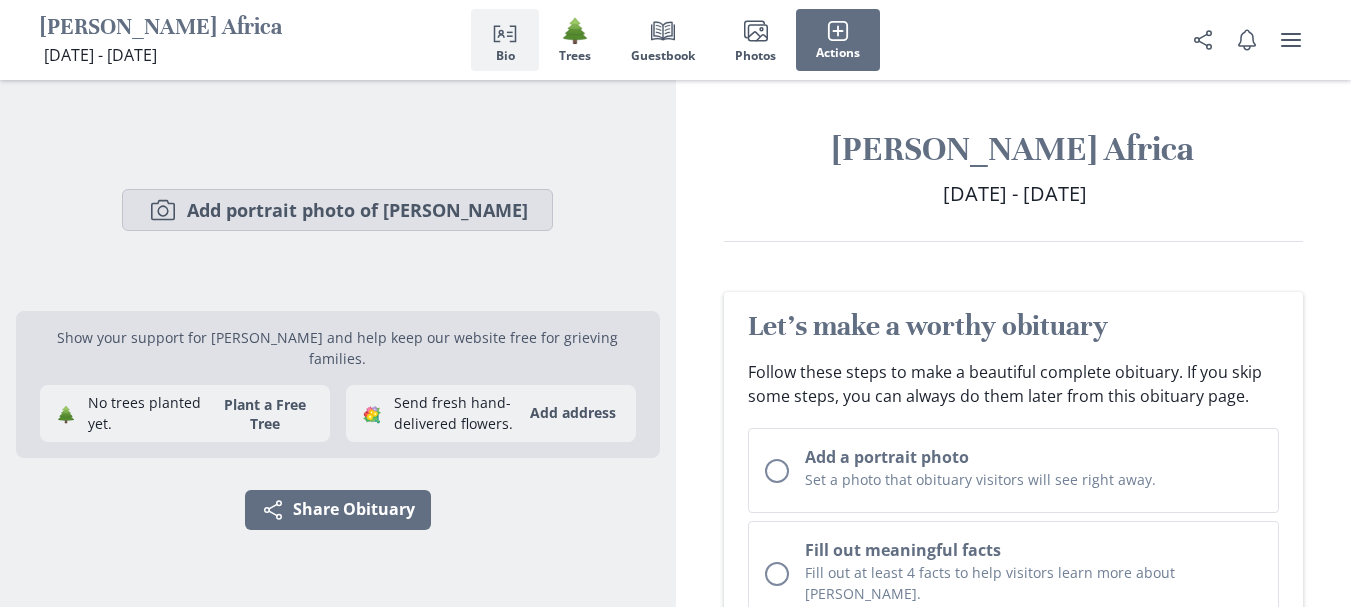 click on "Camera Add portrait photo of [PERSON_NAME]" at bounding box center [337, 210] 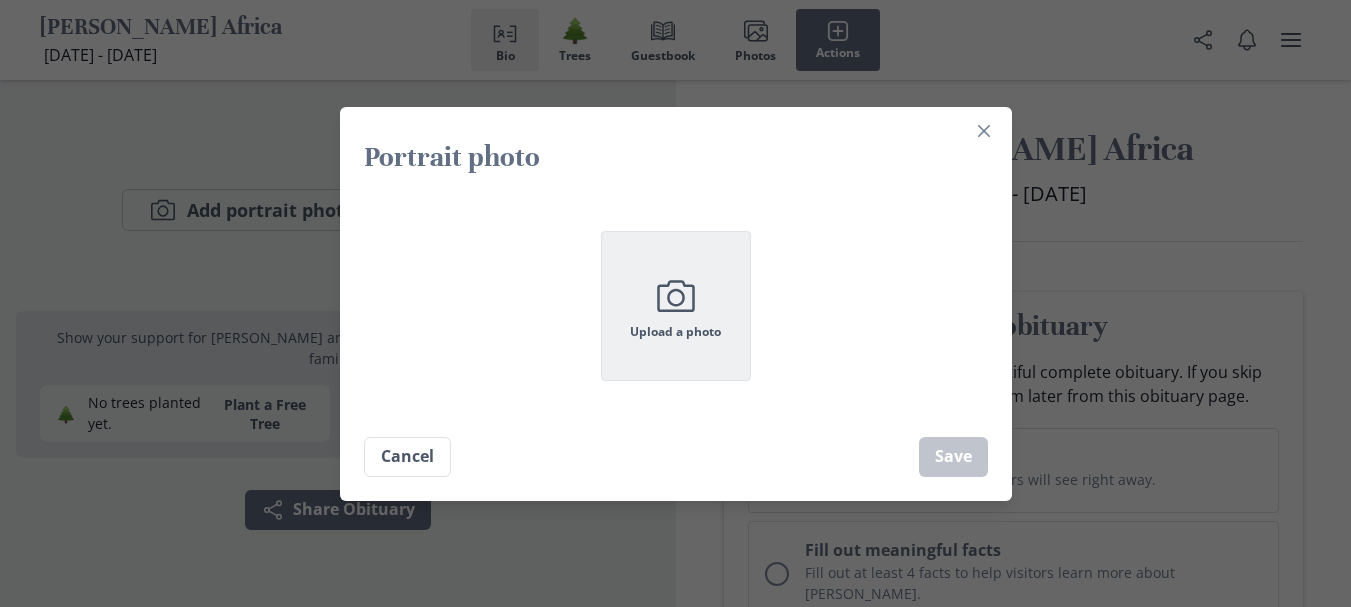 click on "Camera" 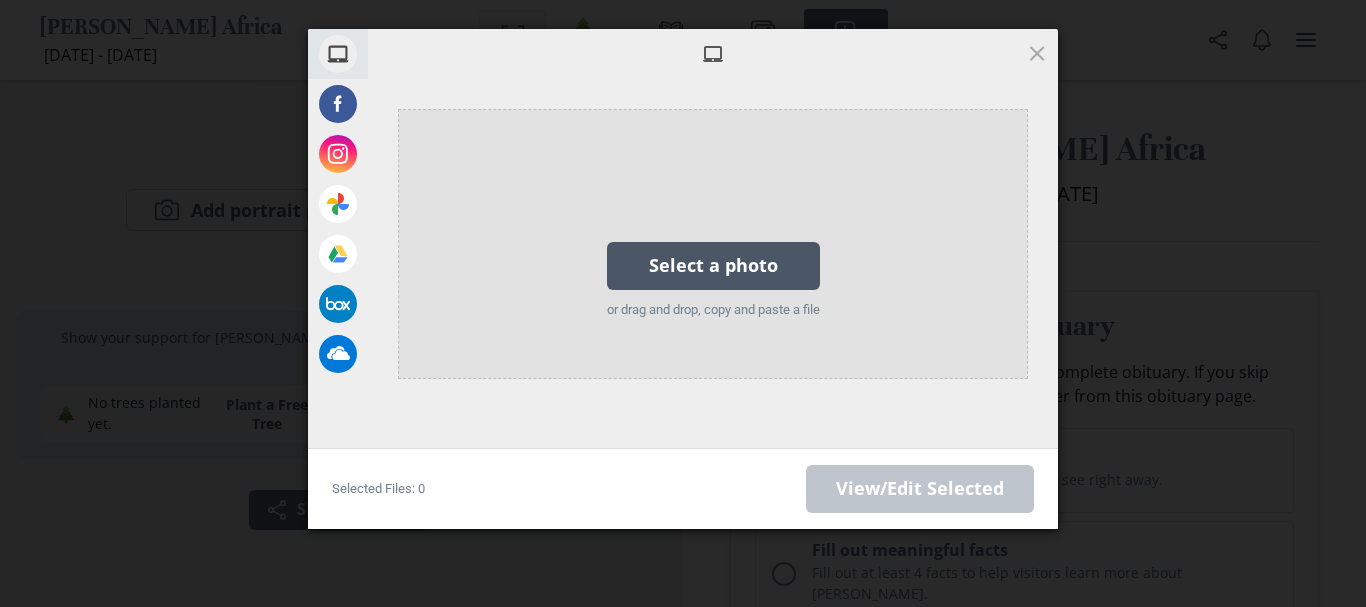 click on "Select a photo" at bounding box center [713, 266] 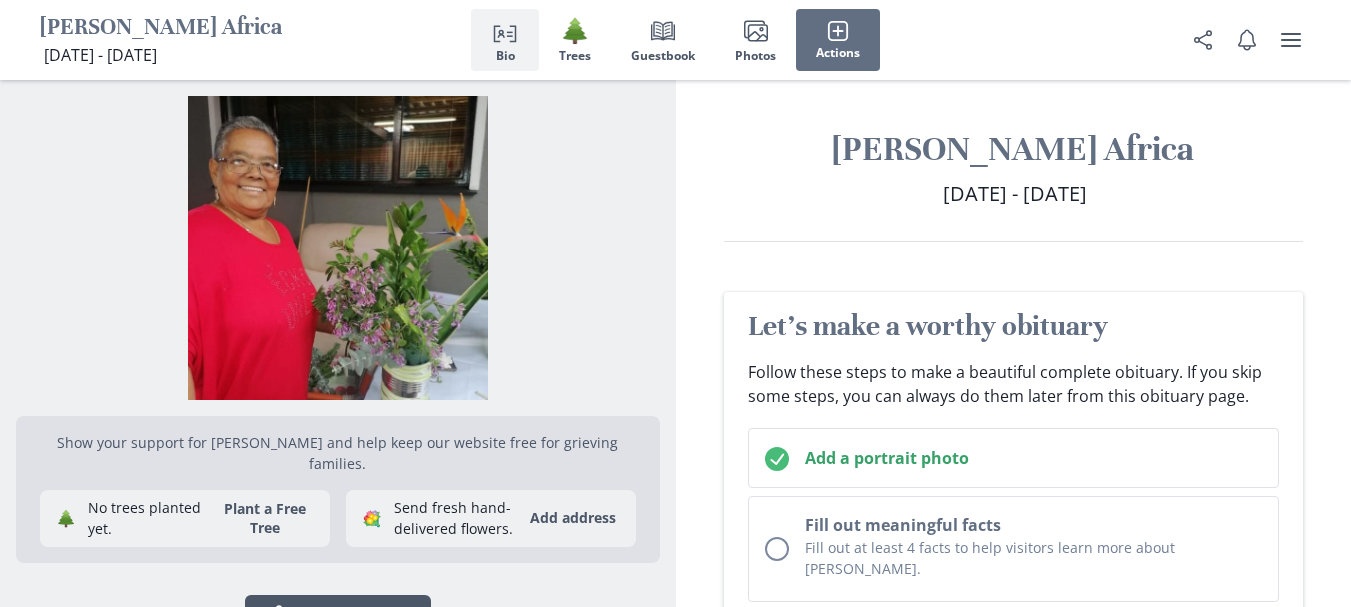 click on "Share Share Obituary" at bounding box center [338, 615] 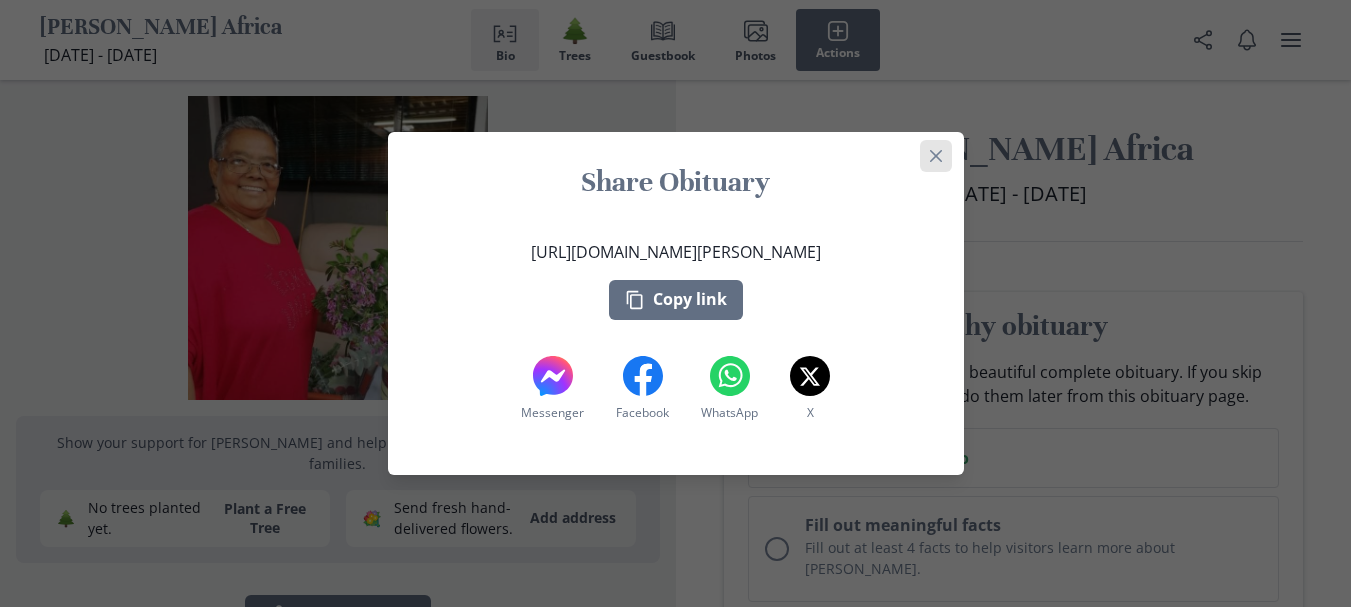 click 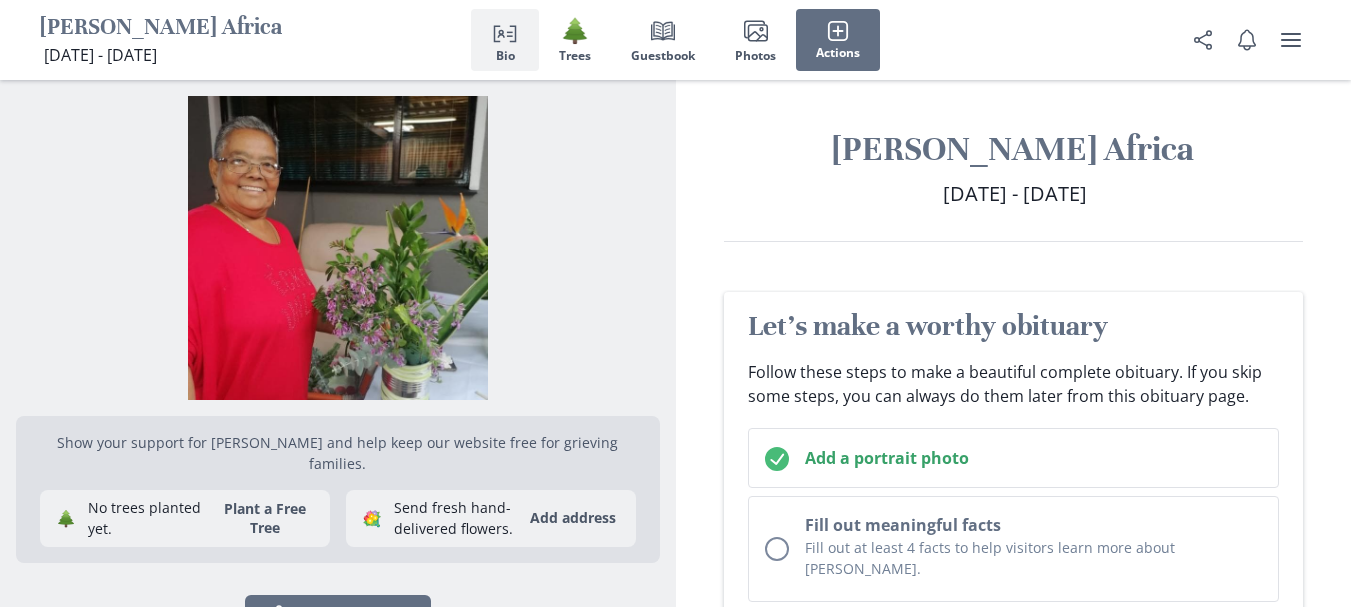 scroll, scrollTop: 7, scrollLeft: 0, axis: vertical 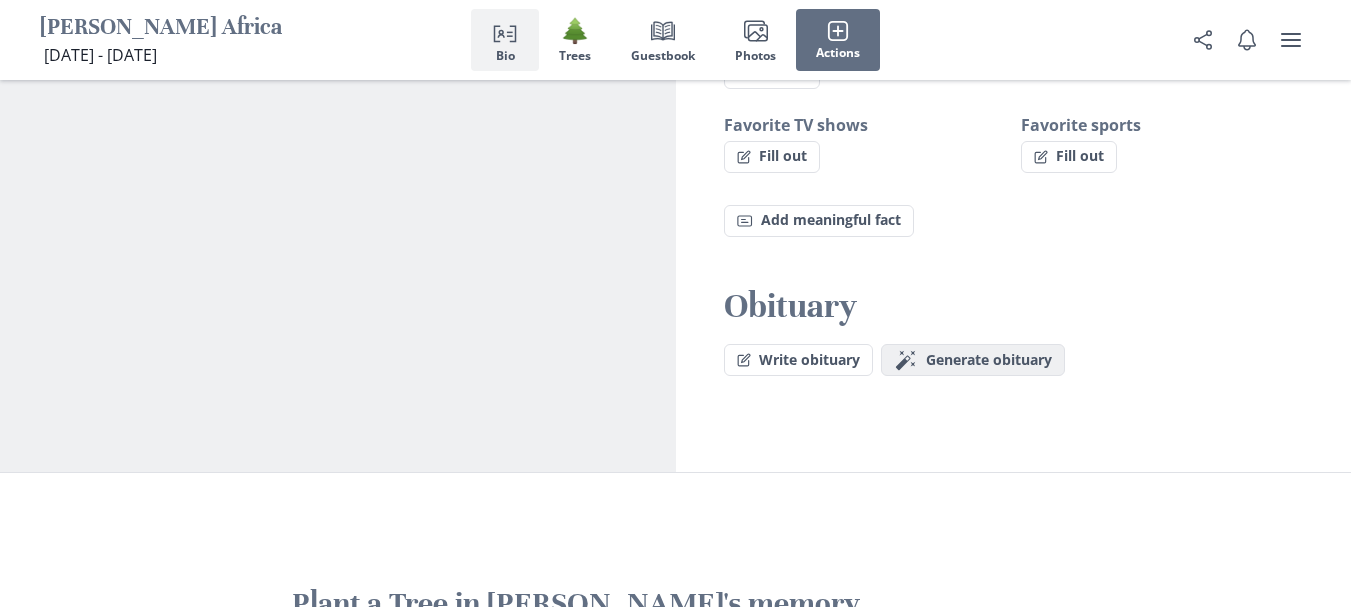 click on "Generate obituary" at bounding box center [989, 360] 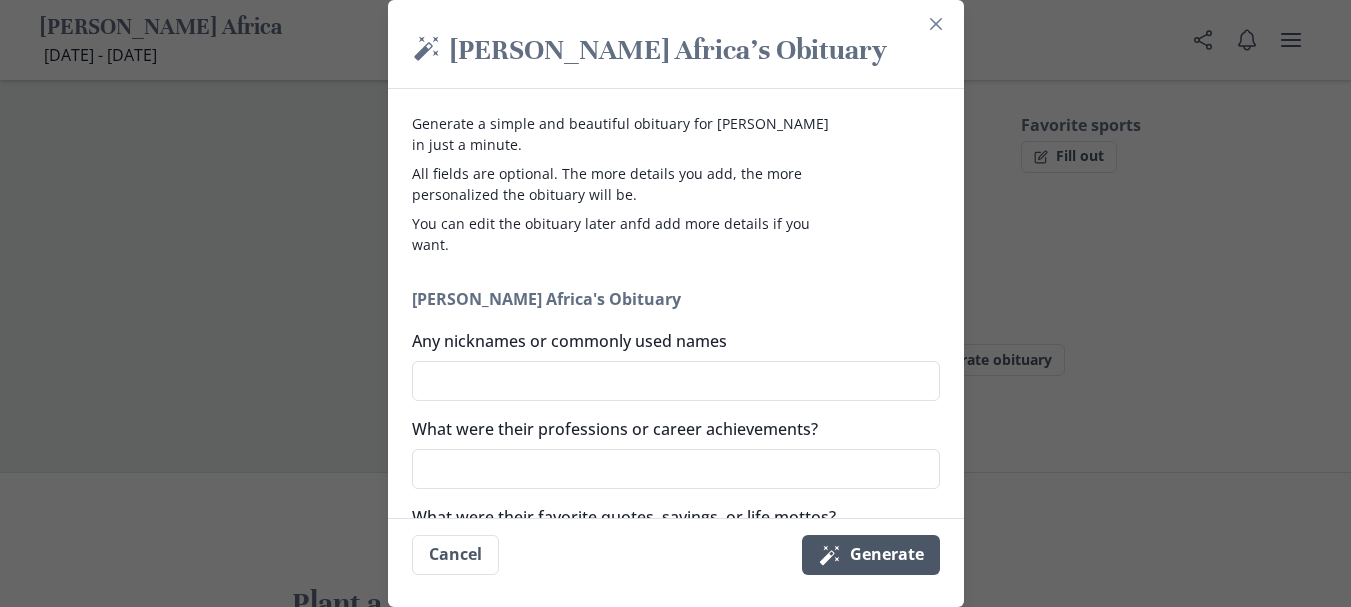 click on "Magic wand Generate" at bounding box center [871, 555] 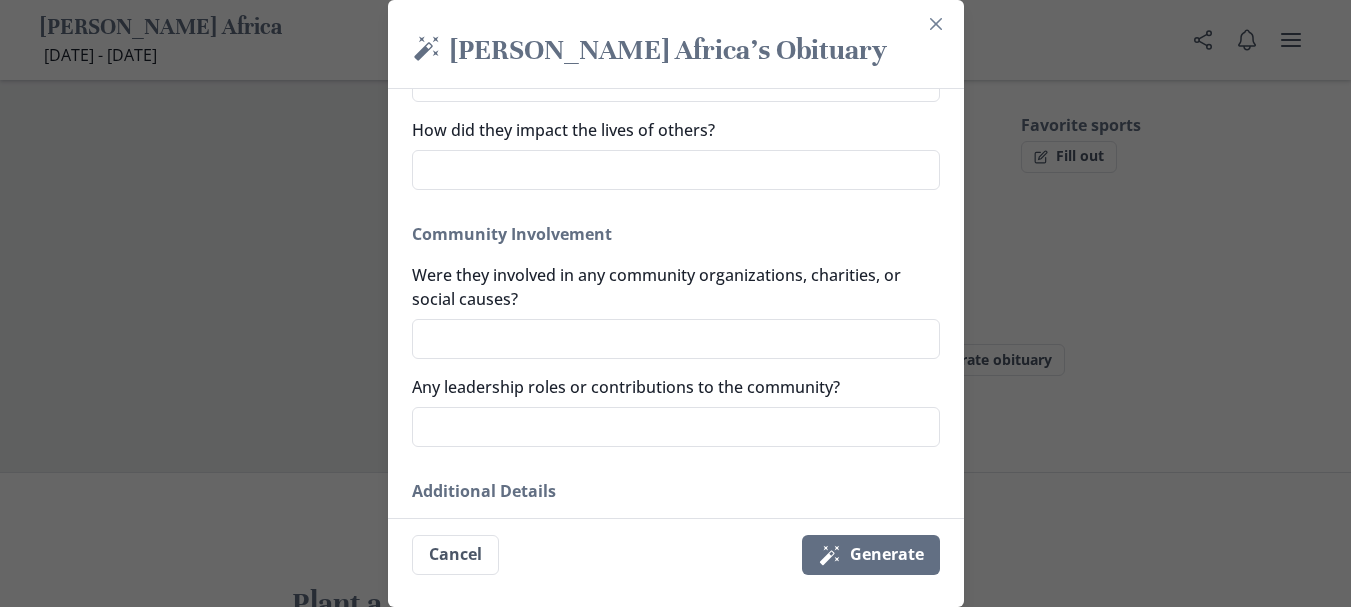 scroll, scrollTop: 1470, scrollLeft: 0, axis: vertical 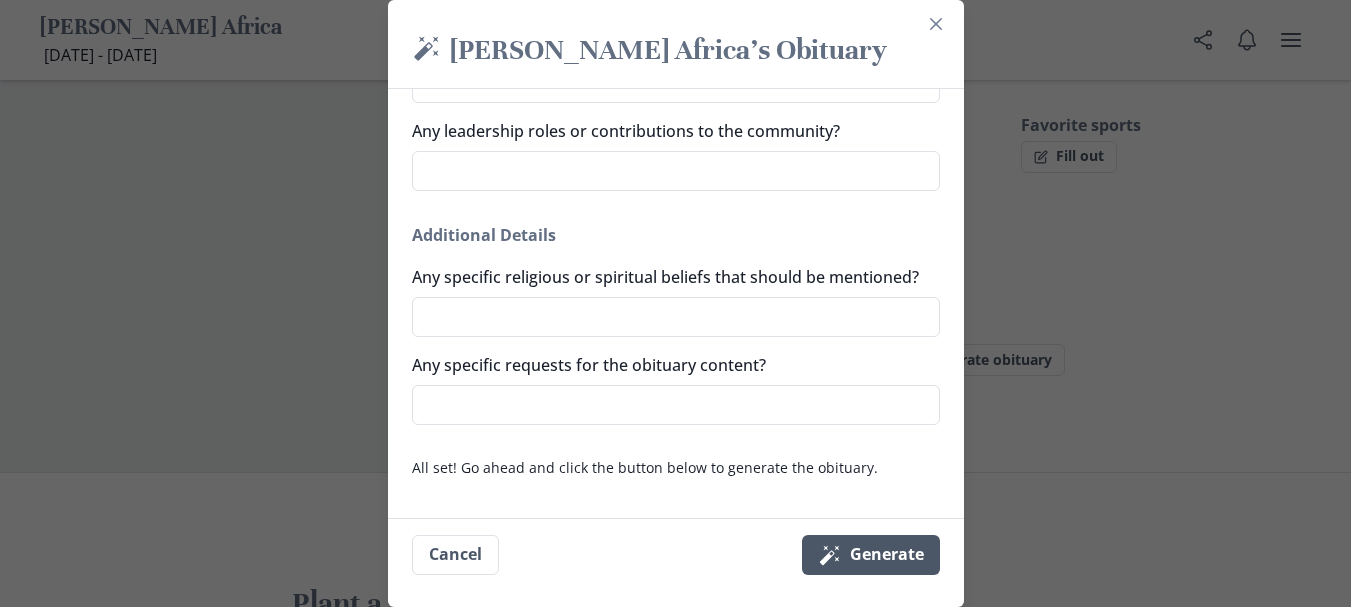 click on "Magic wand Generate" at bounding box center [871, 555] 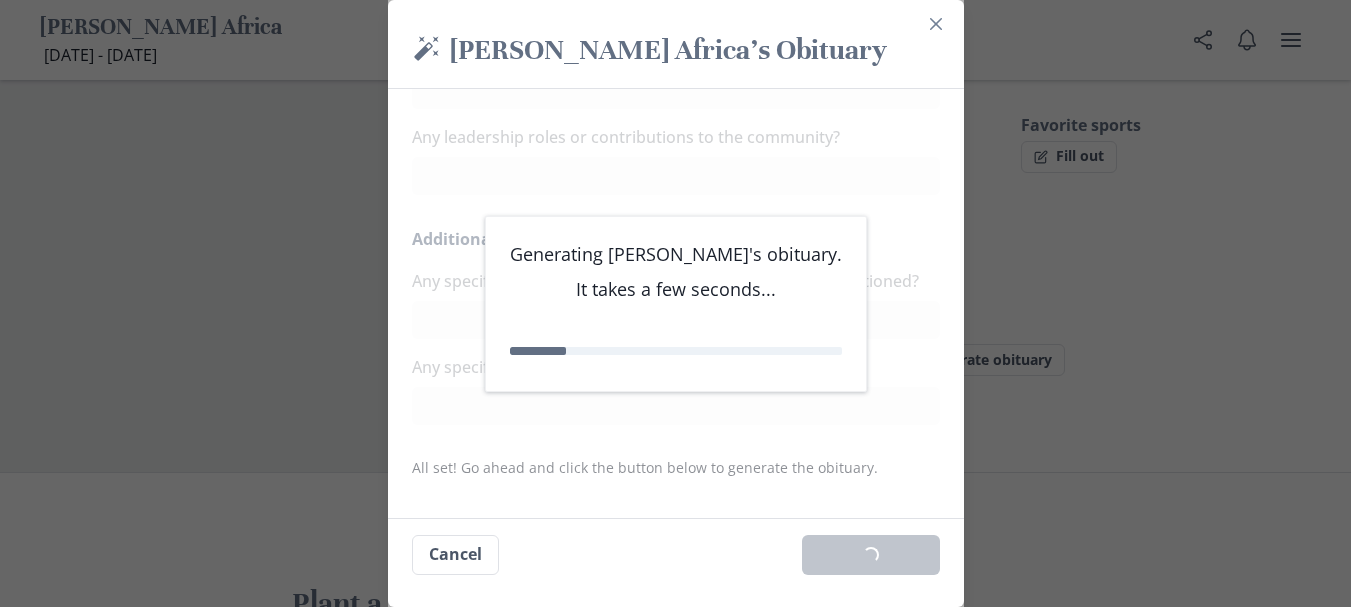 scroll, scrollTop: 1470, scrollLeft: 0, axis: vertical 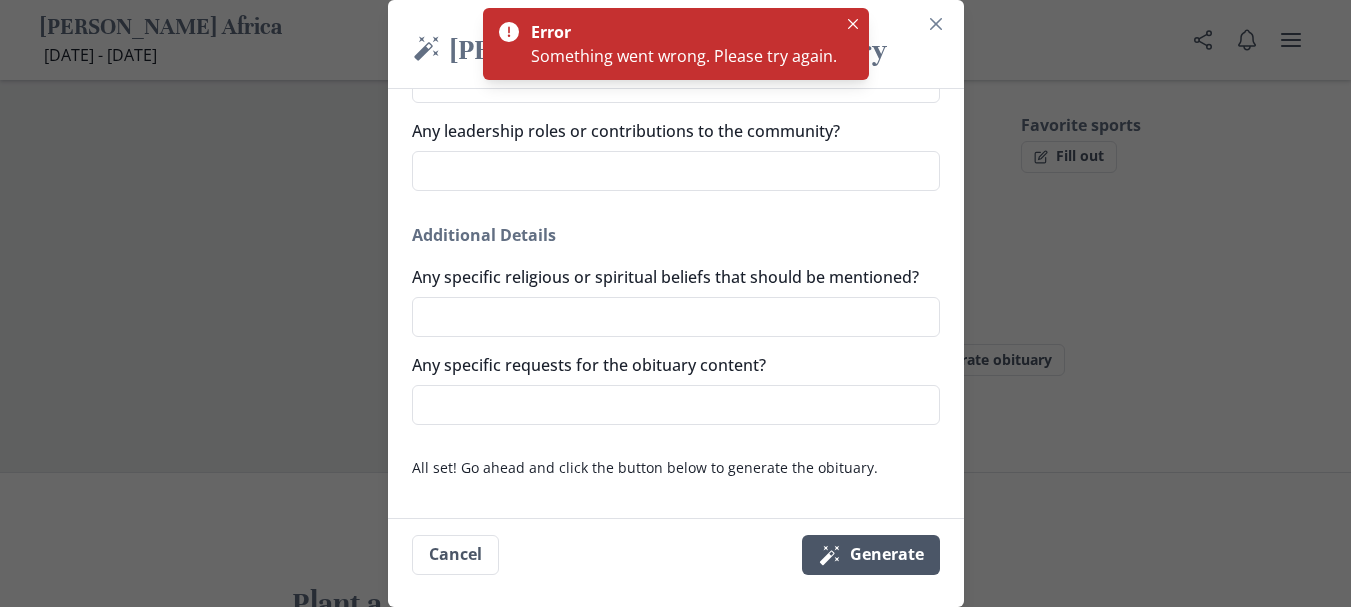 click on "Magic wand Generate" at bounding box center [871, 555] 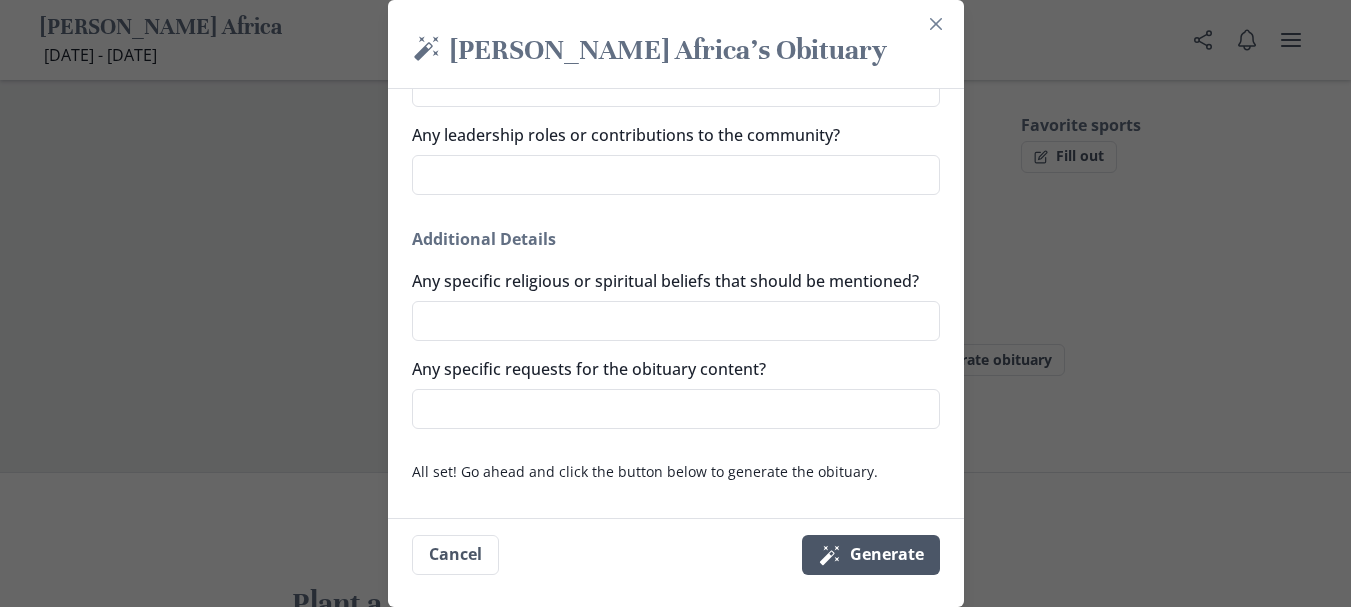 scroll, scrollTop: 1470, scrollLeft: 0, axis: vertical 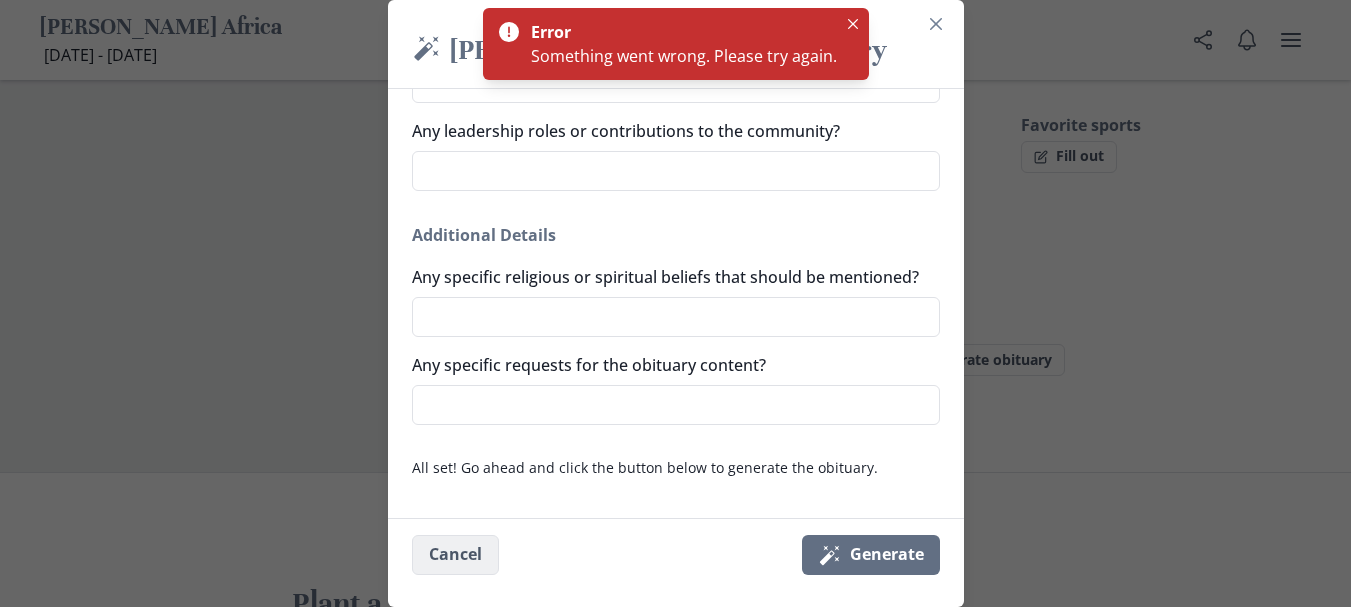 click on "Cancel" at bounding box center [455, 555] 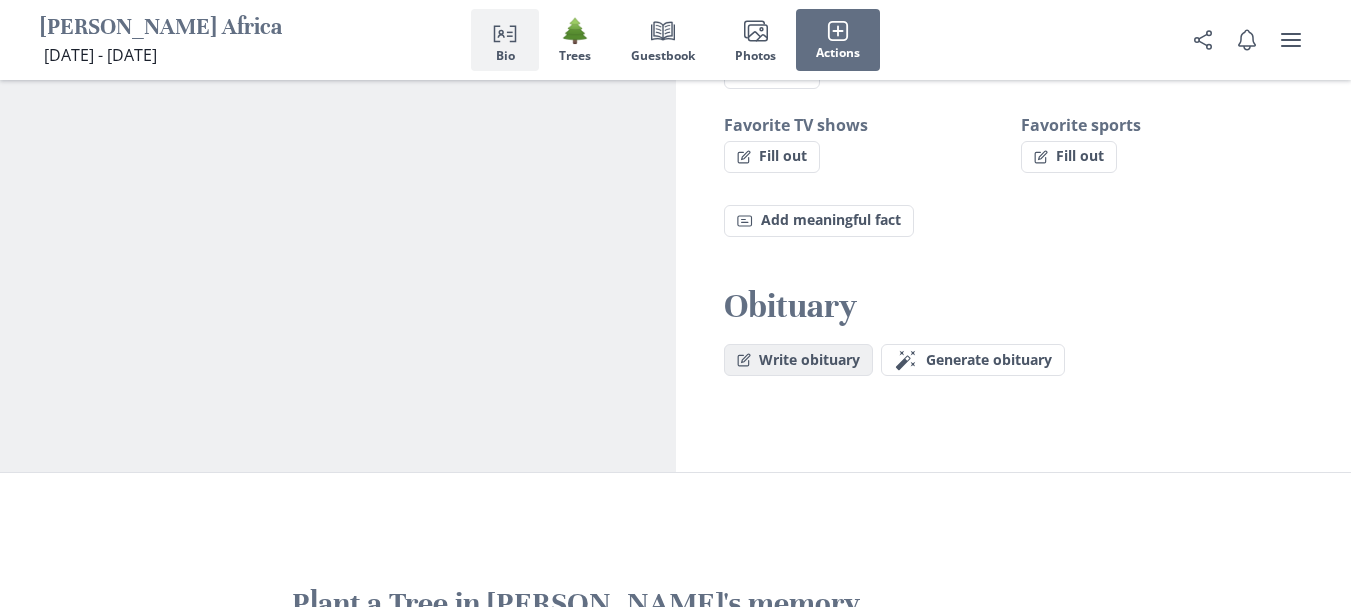 click on "Write obituary" at bounding box center [798, 360] 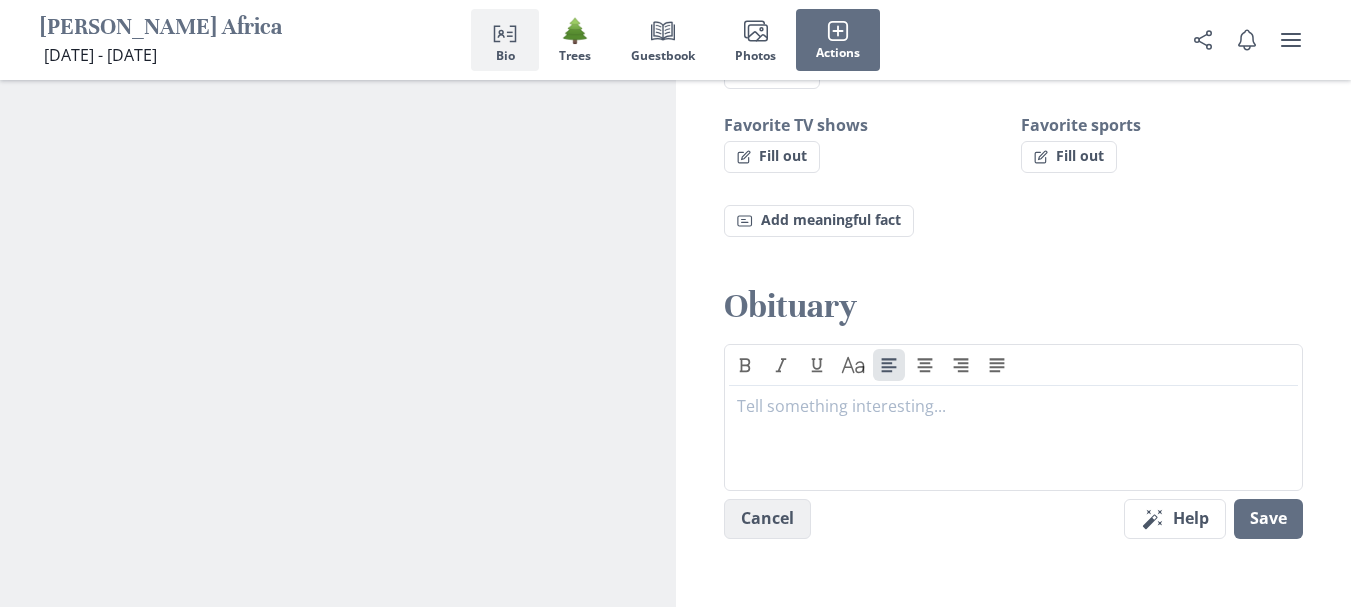 click on "Cancel" at bounding box center (767, 519) 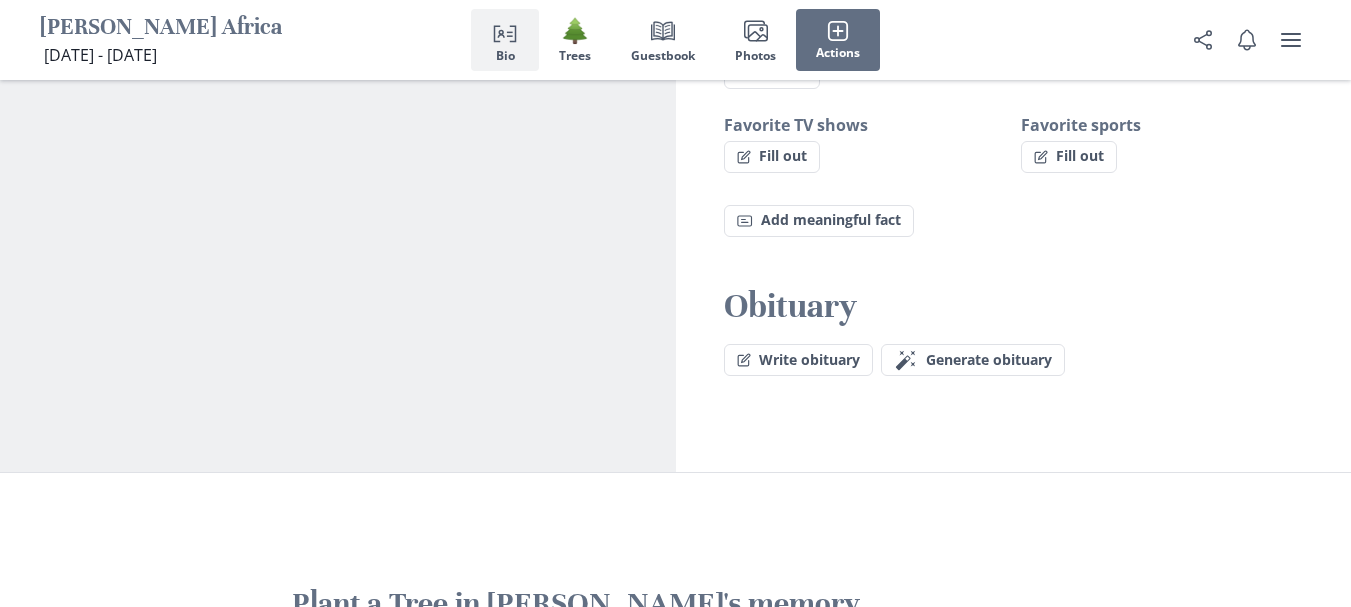 drag, startPoint x: 1345, startPoint y: 175, endPoint x: 1365, endPoint y: 176, distance: 20.024984 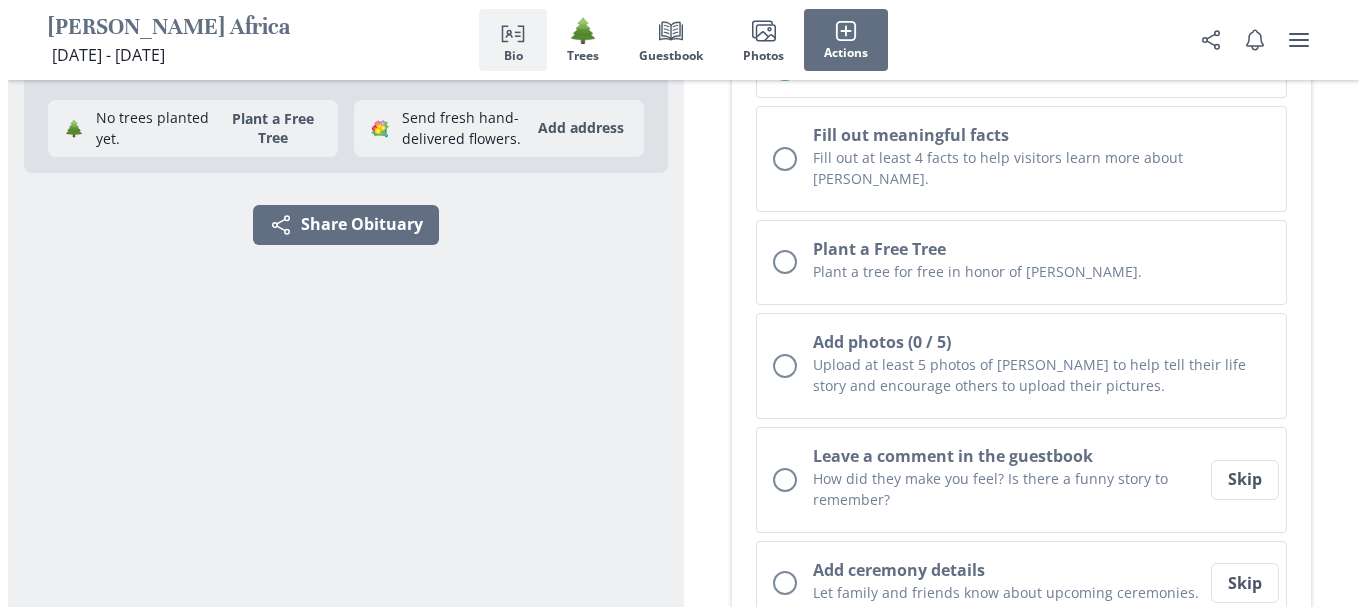 scroll, scrollTop: 0, scrollLeft: 0, axis: both 